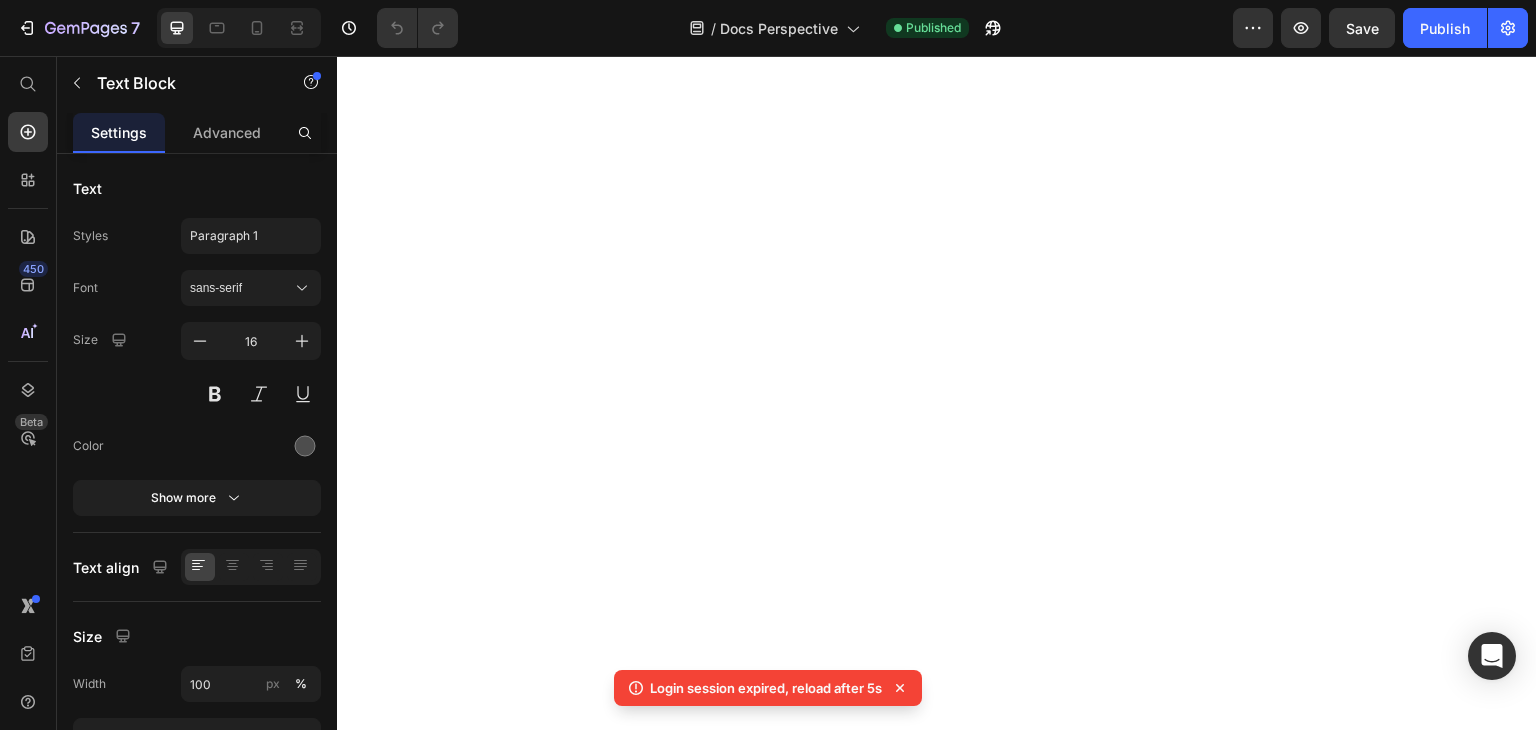 scroll, scrollTop: 0, scrollLeft: 0, axis: both 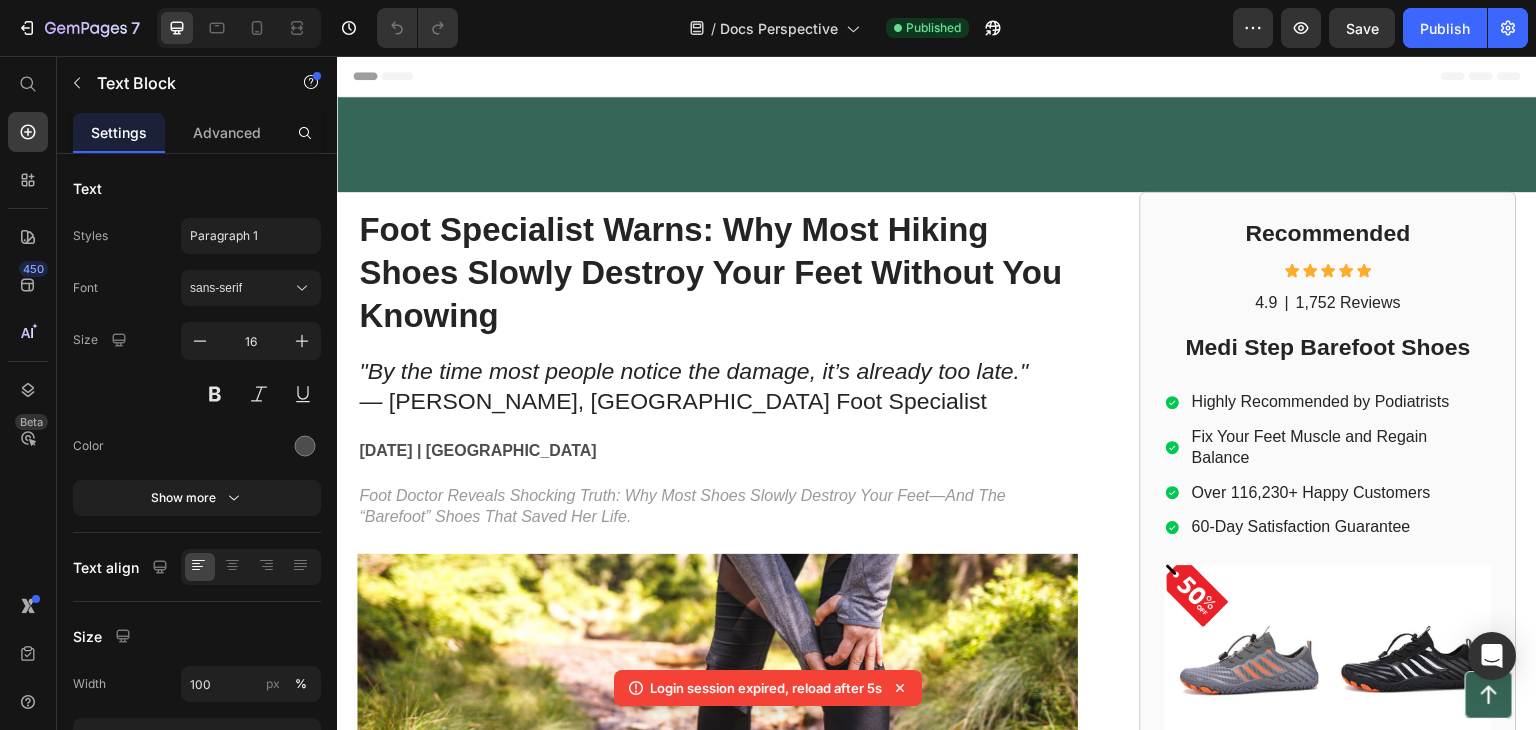 click on "Most people think [MEDICAL_DATA] just “comes with age.”" at bounding box center (717, 1511) 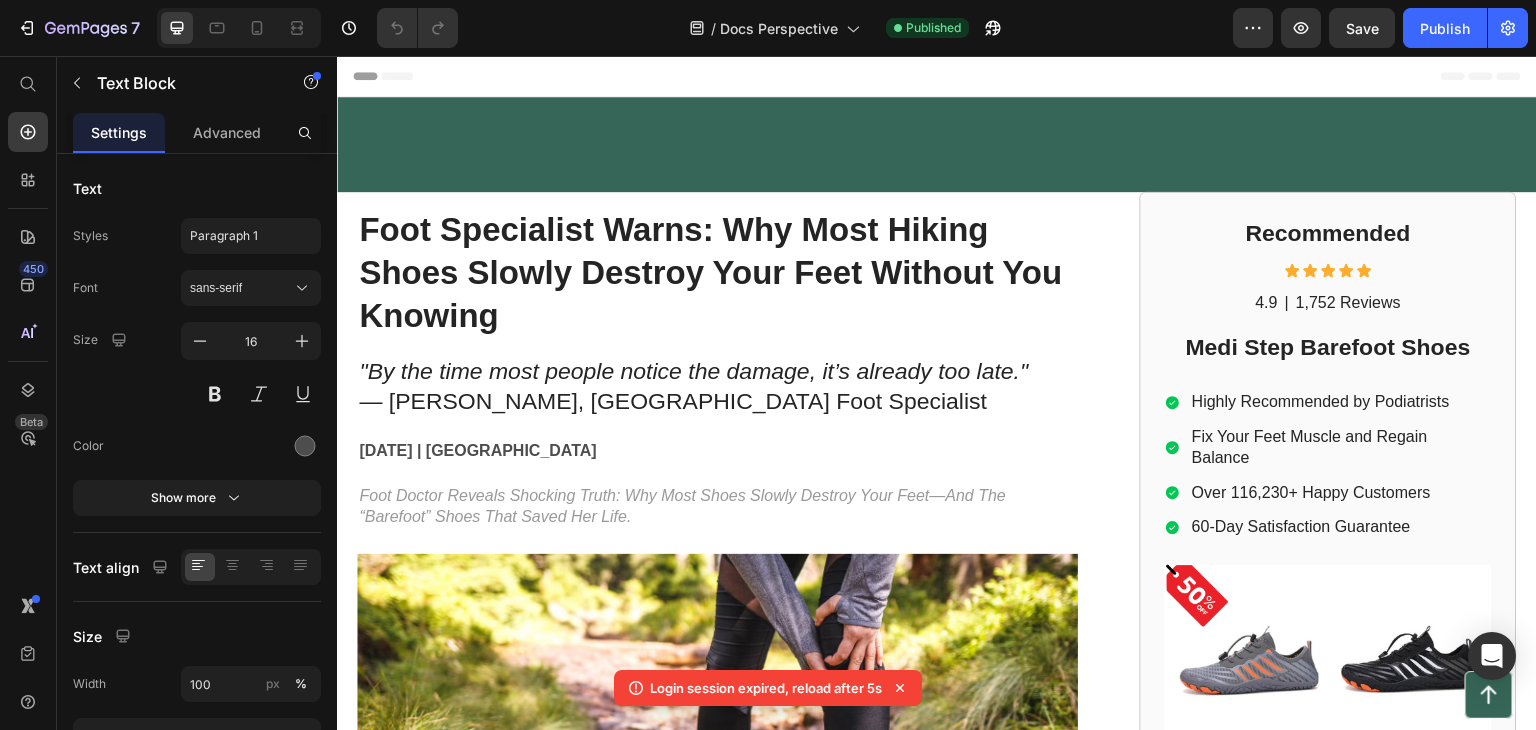 scroll, scrollTop: 0, scrollLeft: 0, axis: both 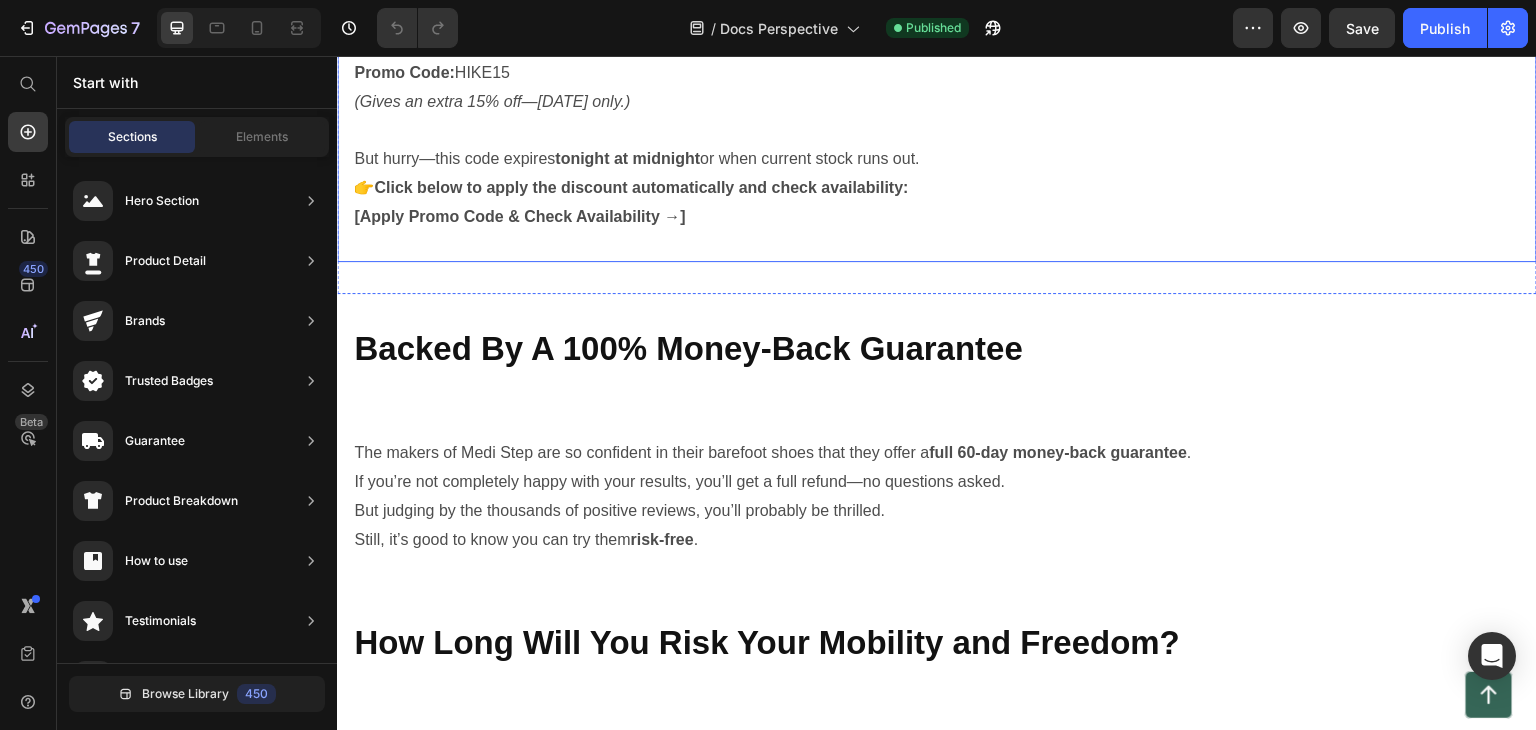 click on "Promo Code:  HIKE15 (Gives an extra 15% off—today only.)" at bounding box center [937, 88] 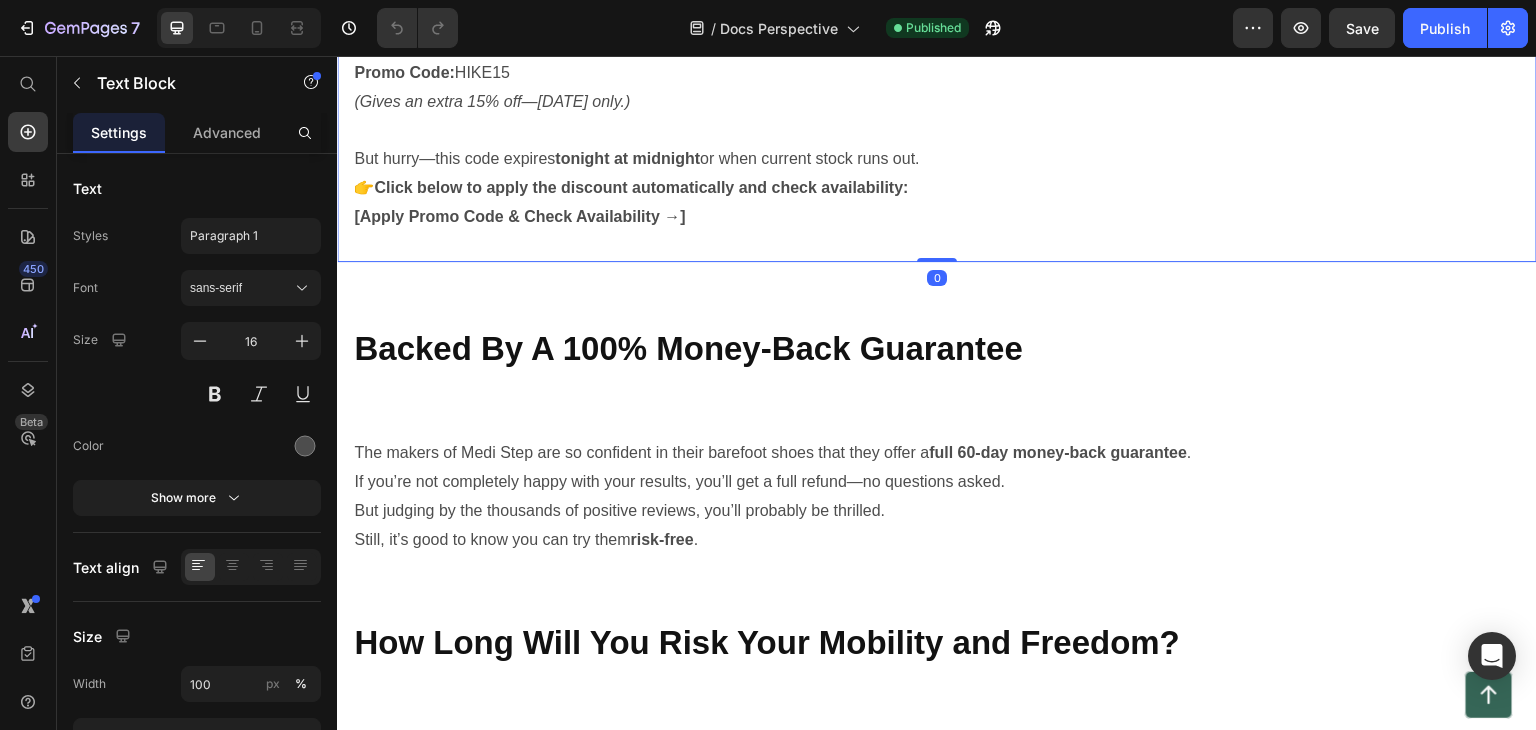 click on "Promo Code:  HIKE15 (Gives an extra 15% off—today only.)" at bounding box center [937, 88] 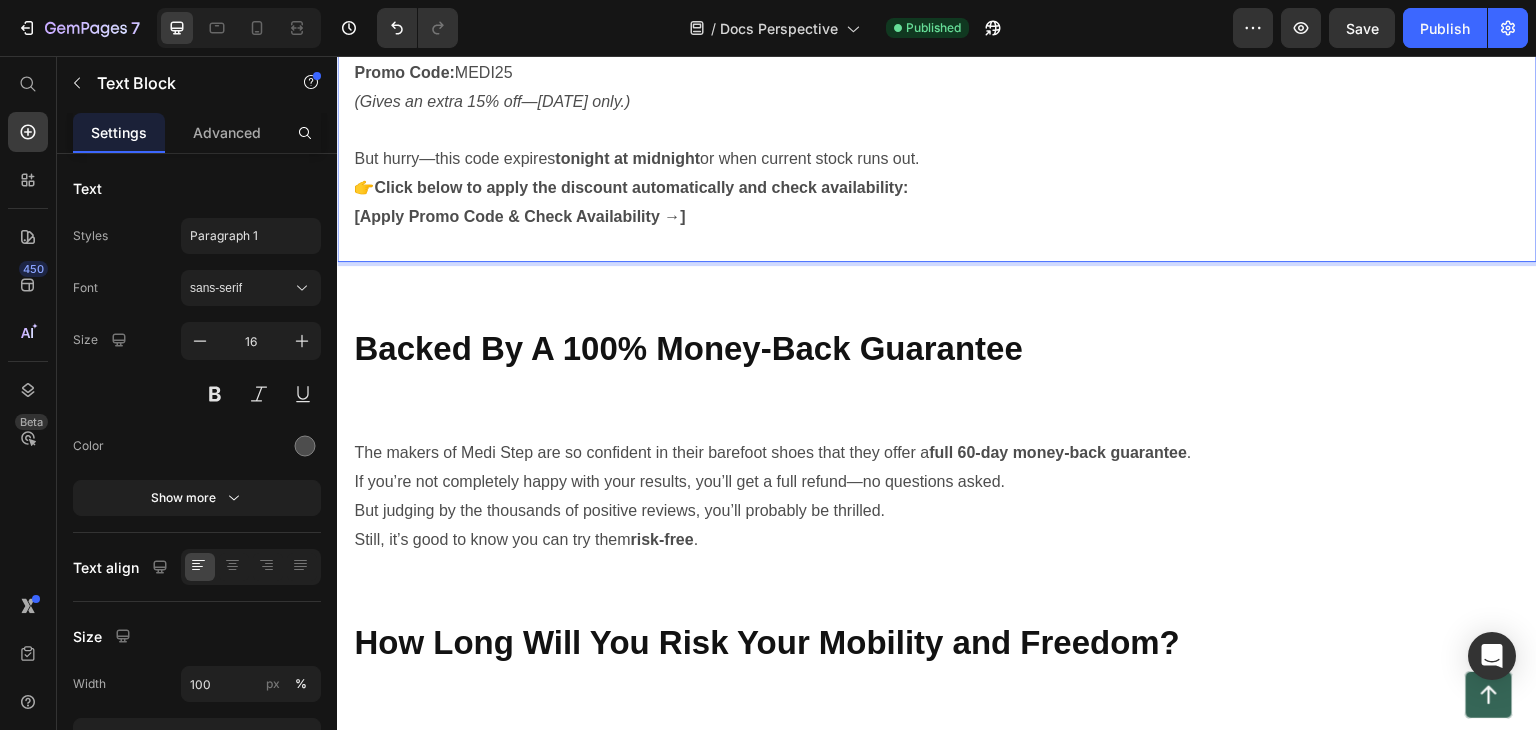 click on "(Gives an extra 15% off—today only.)" at bounding box center [492, 101] 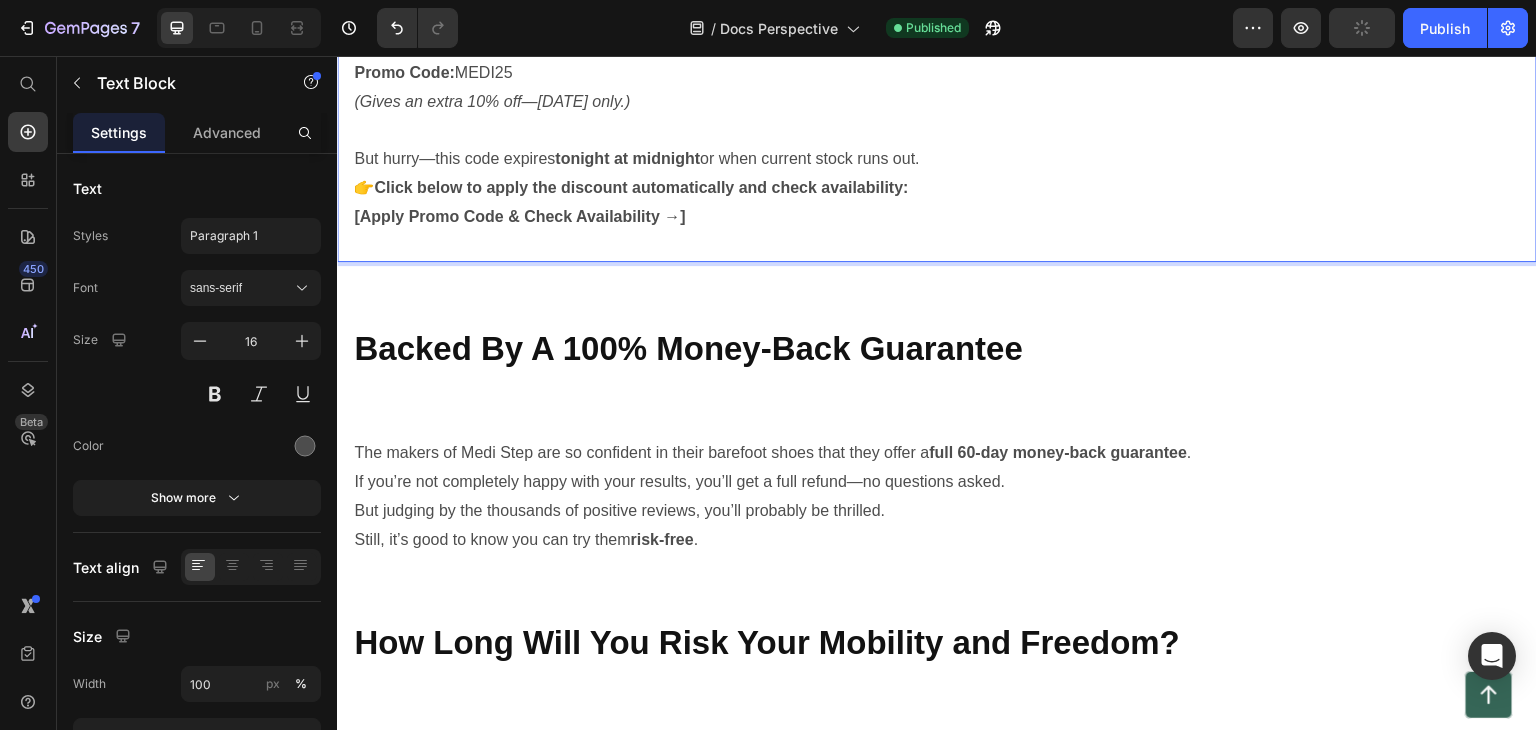 click on "Promo Code:  MEDI25 (Gives an extra 10% off—today only.)" at bounding box center [937, 88] 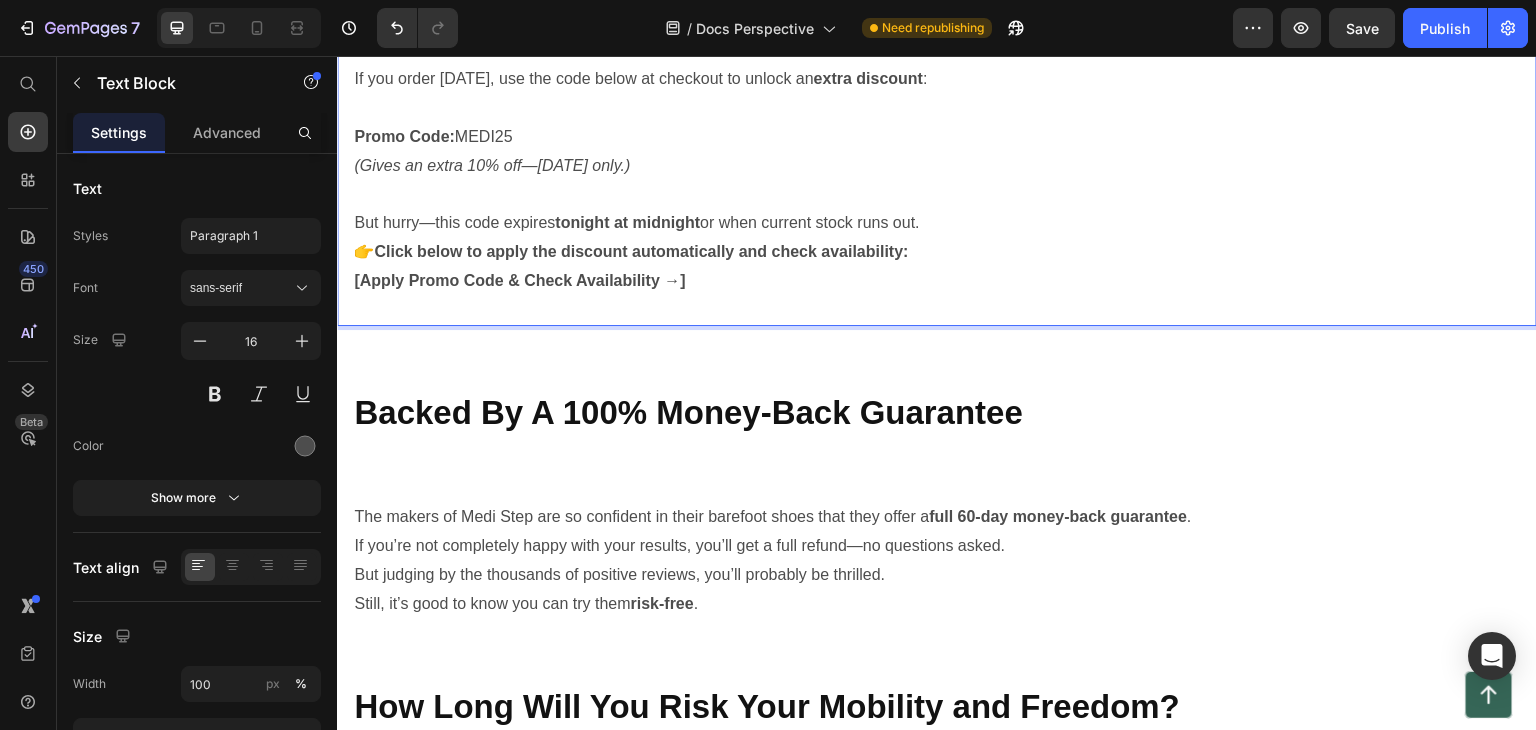 scroll, scrollTop: 7900, scrollLeft: 0, axis: vertical 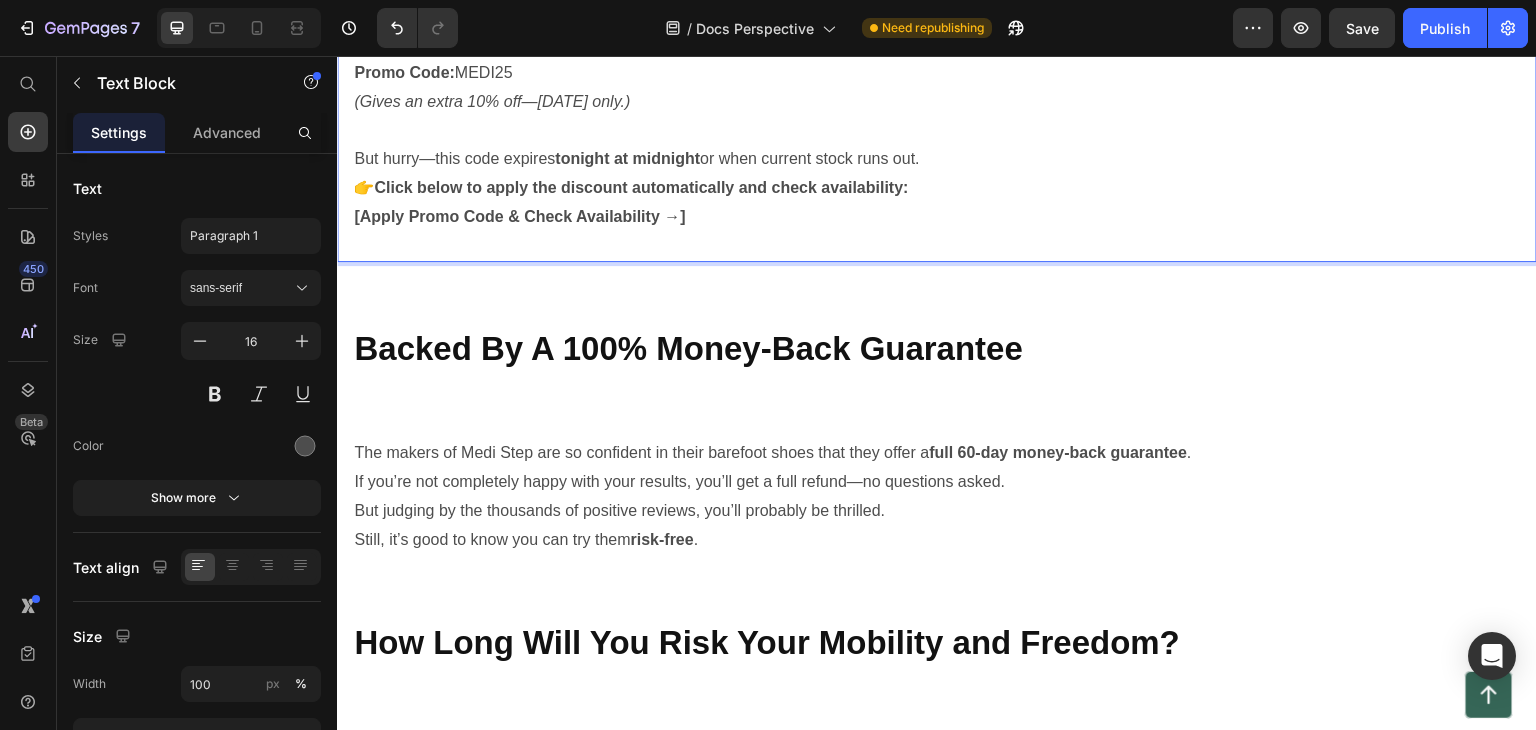 click on "👉  Click below to apply the discount automatically and check availability:" at bounding box center [937, 188] 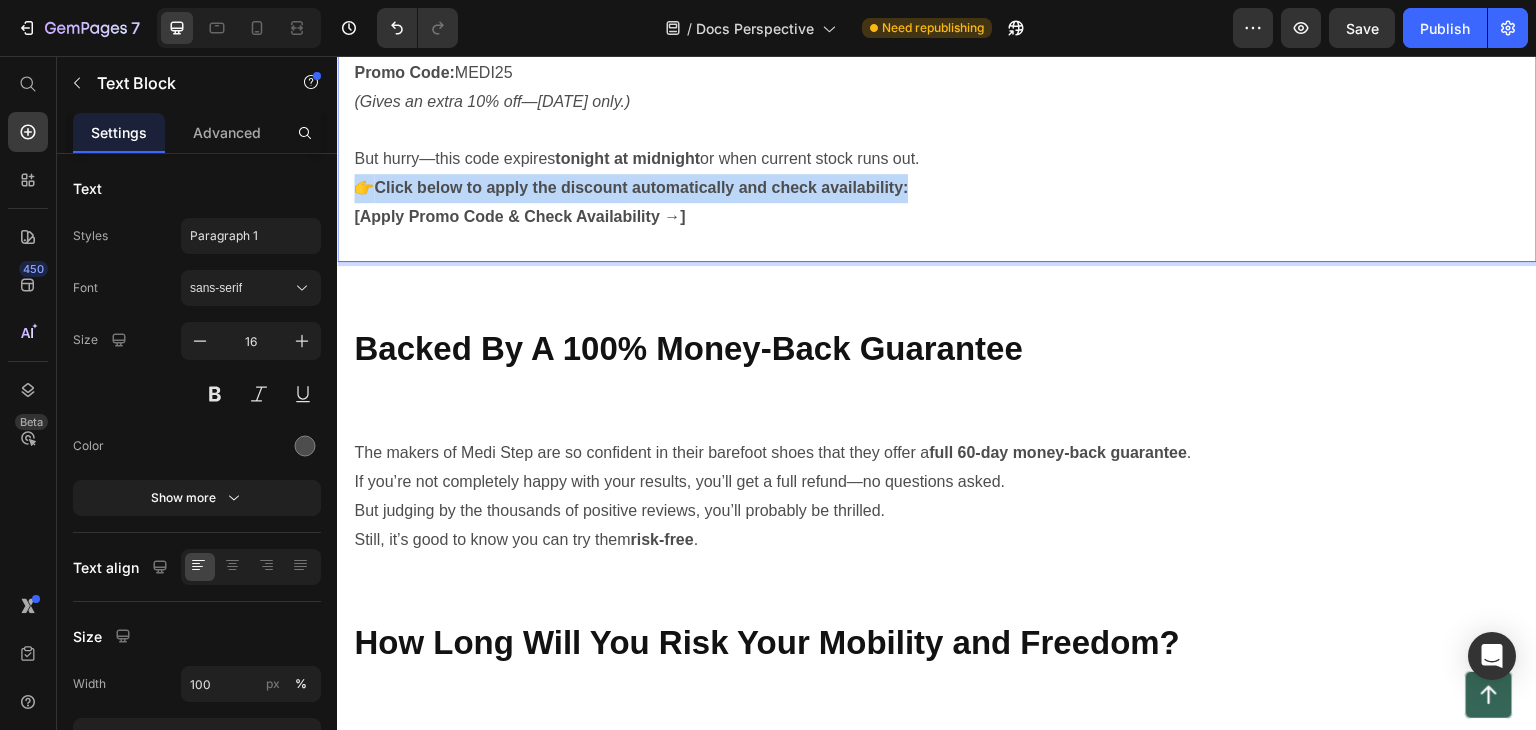 drag, startPoint x: 358, startPoint y: 525, endPoint x: 919, endPoint y: 528, distance: 561.008 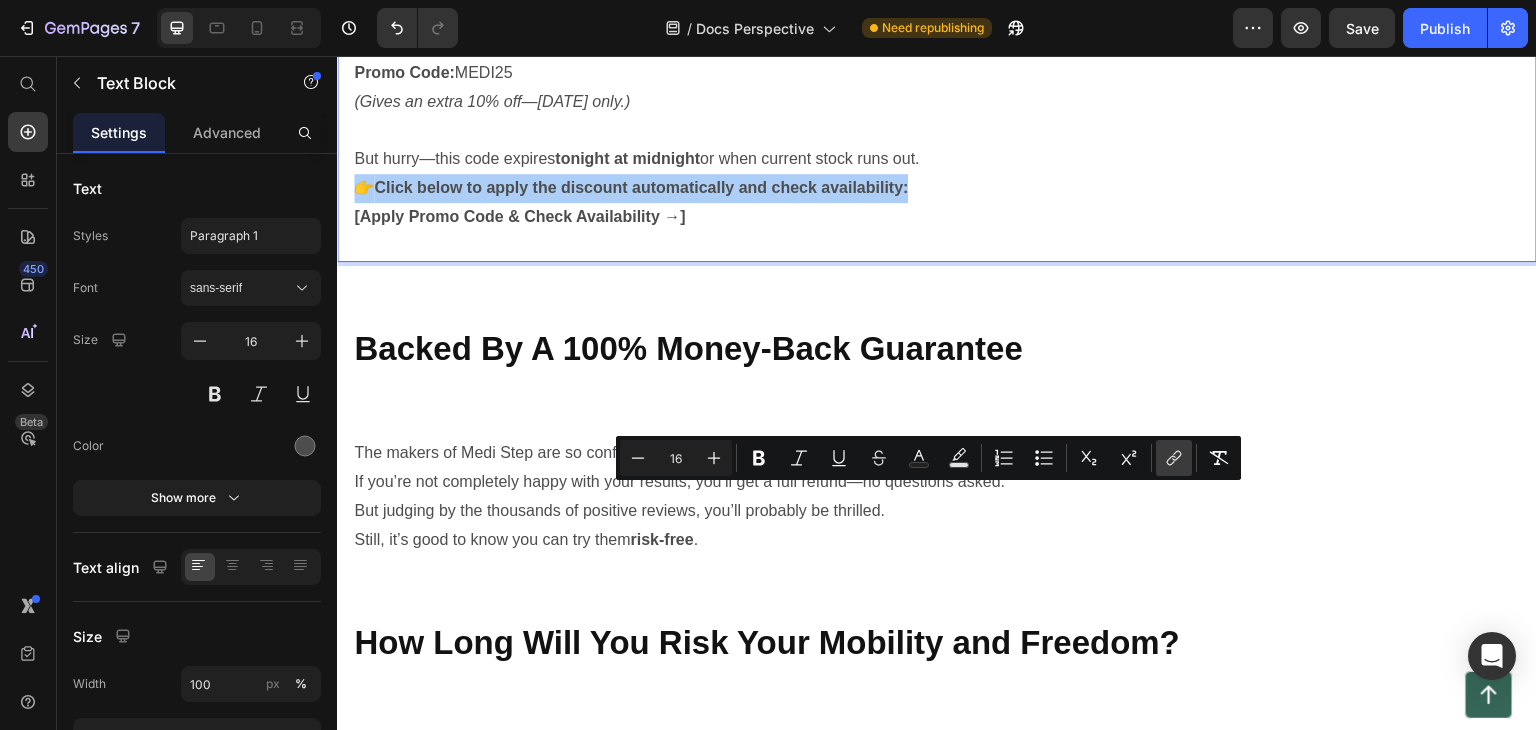 click on "link" at bounding box center (1174, 458) 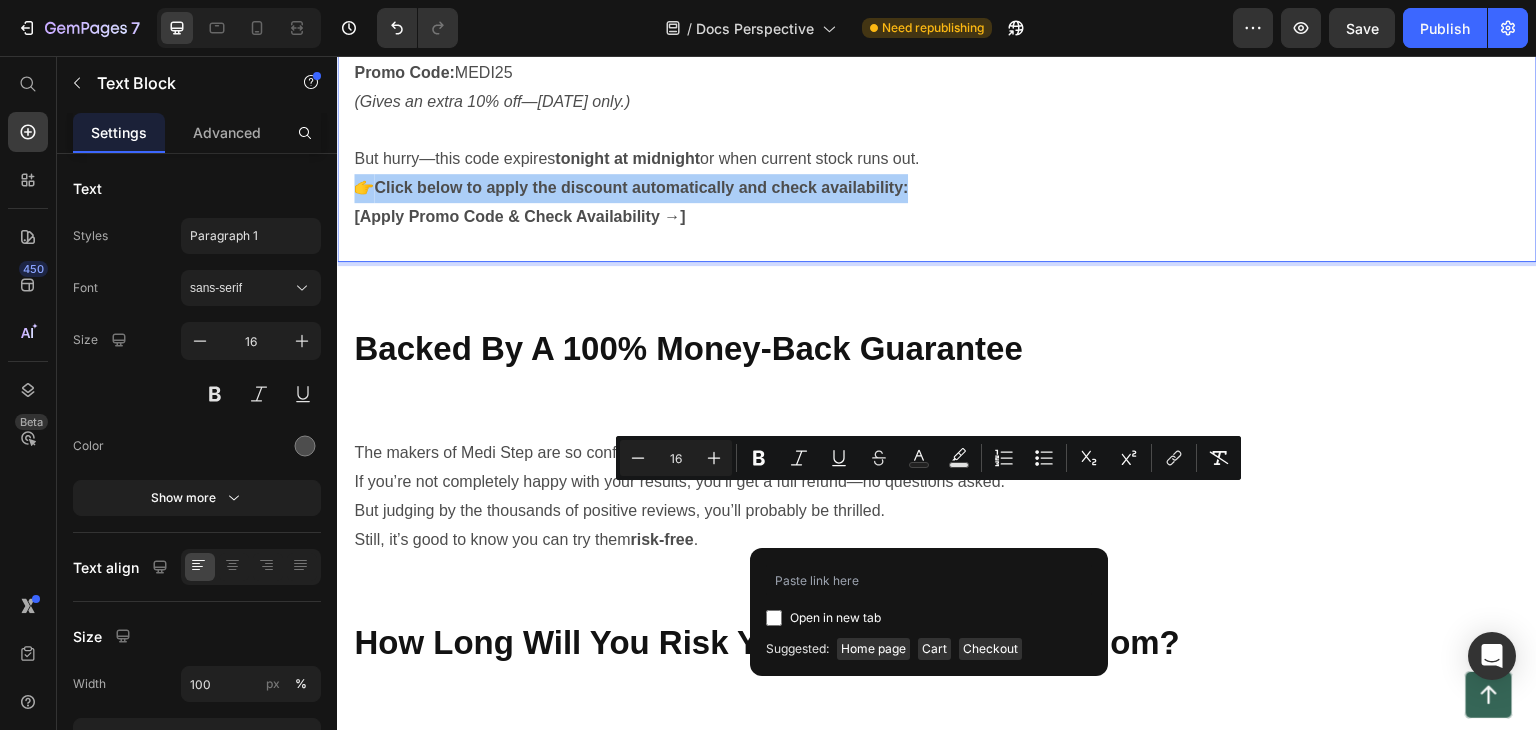 type on "https://mediorthowear.com/discount/MEDI25" 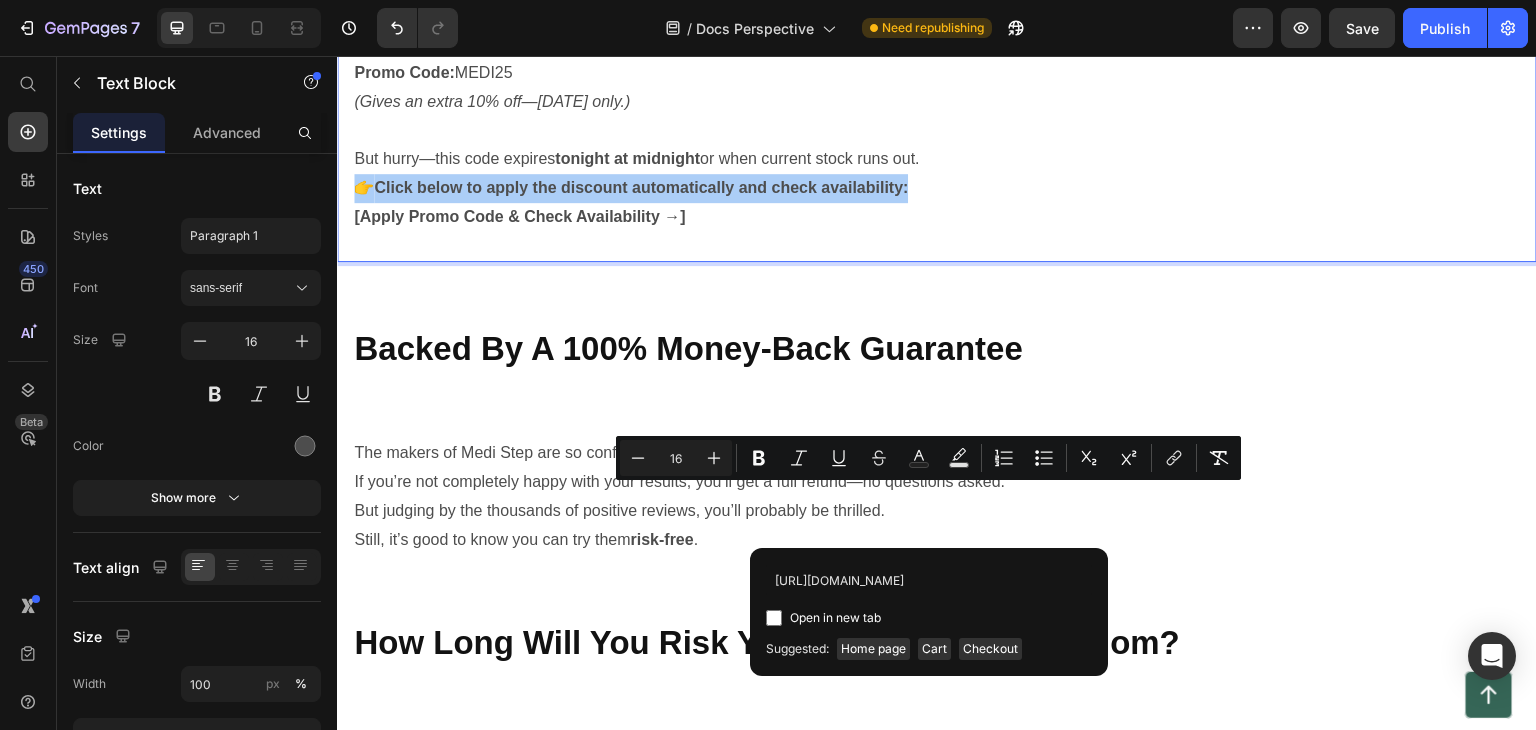 scroll, scrollTop: 0, scrollLeft: 30, axis: horizontal 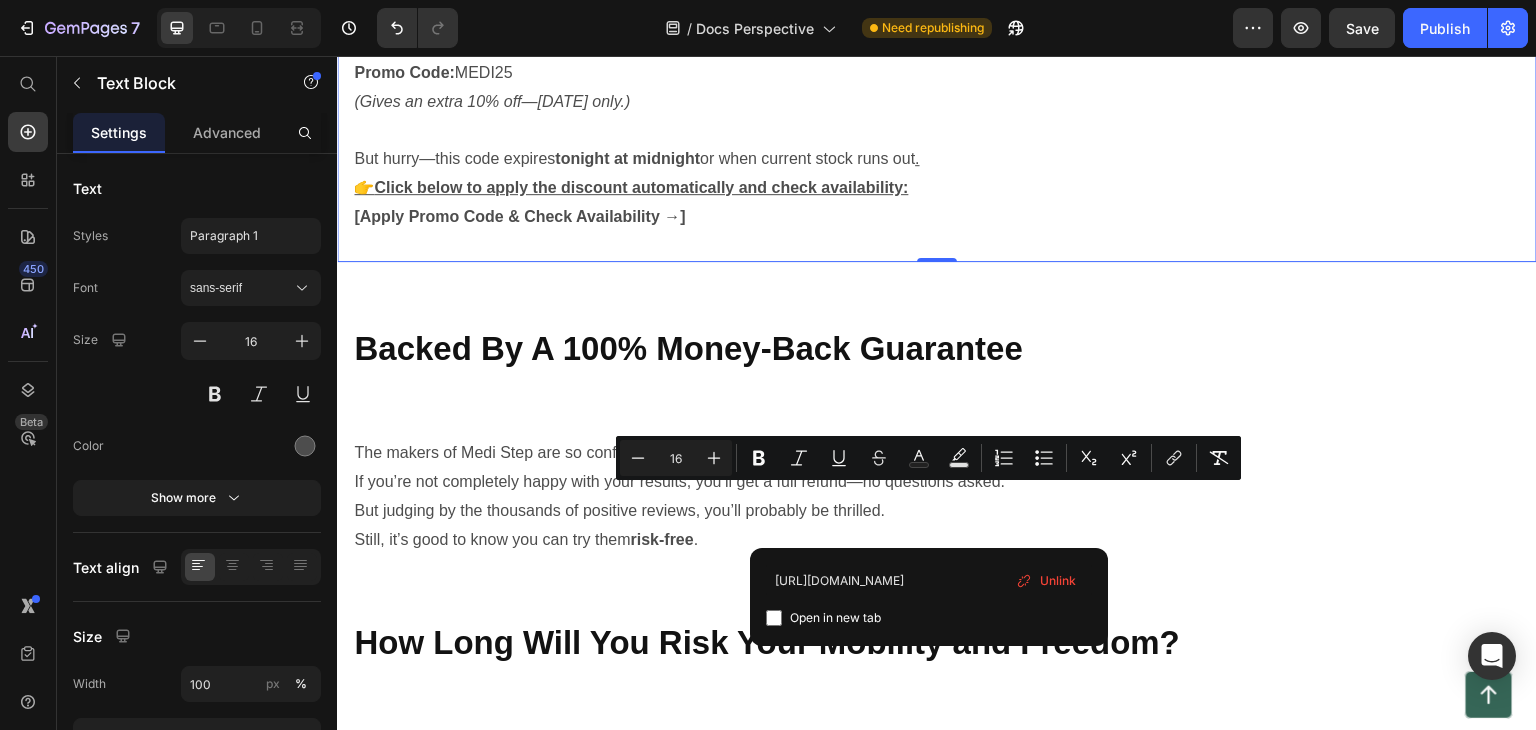 click on "[Apply Promo Code & Check Availability →]" at bounding box center (937, 217) 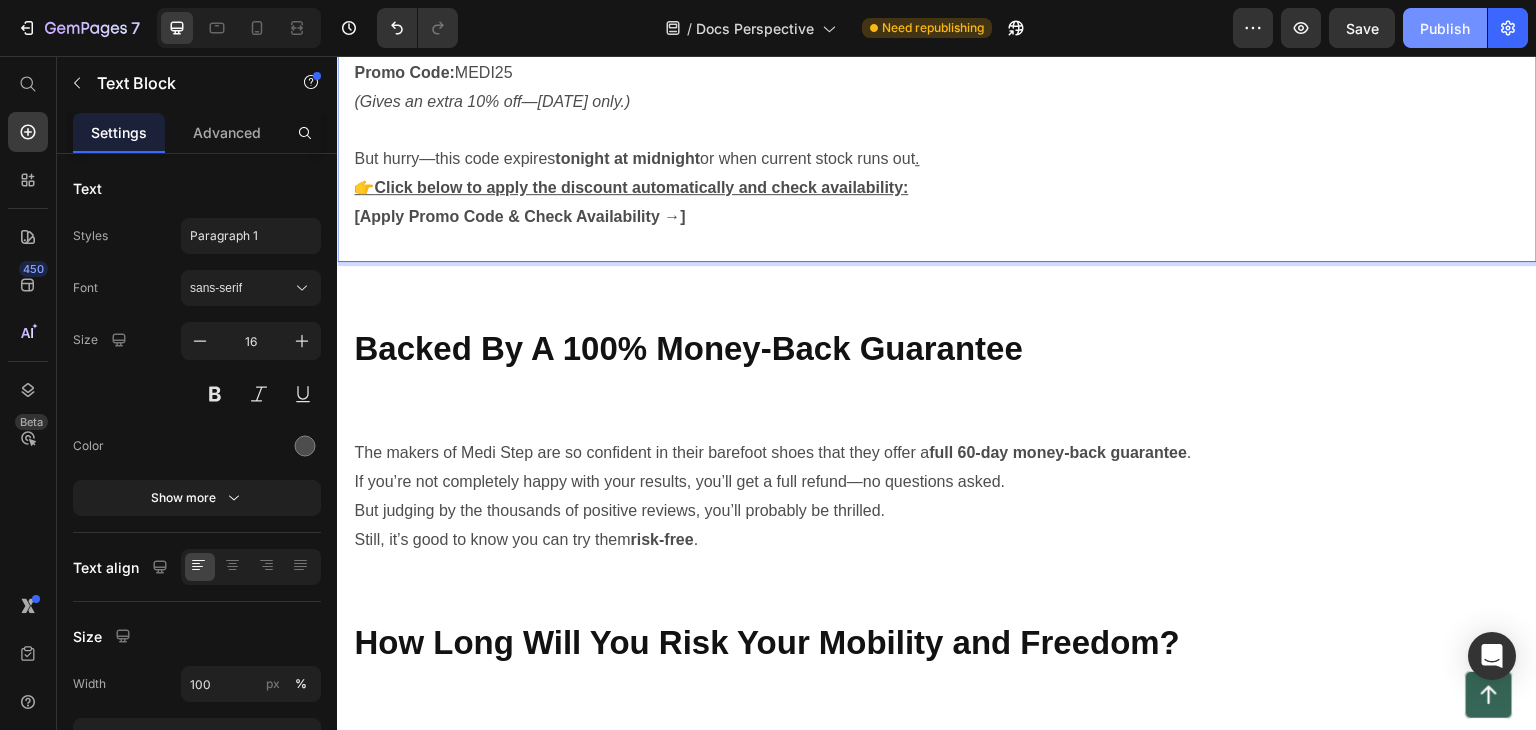 click on "Publish" at bounding box center (1445, 28) 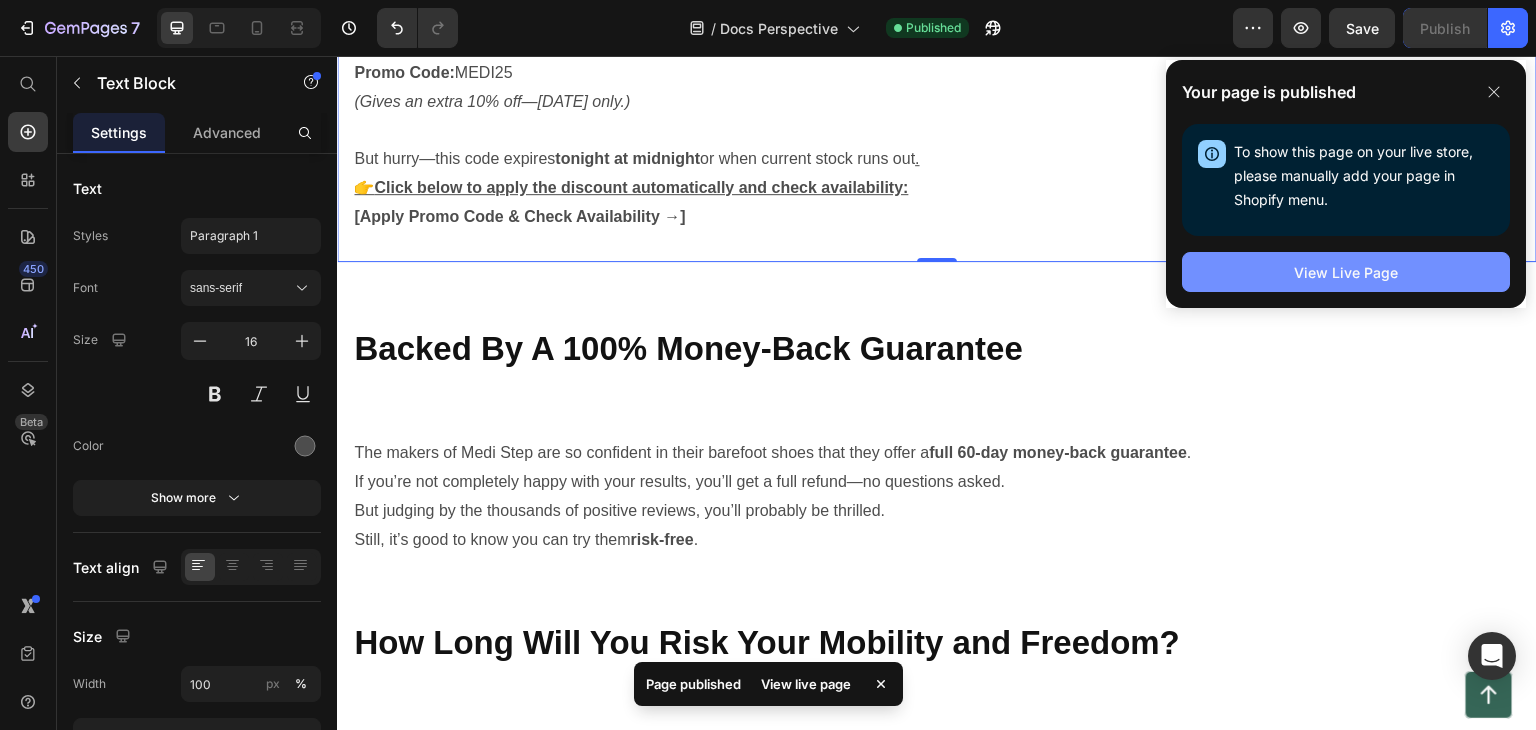 click on "View Live Page" at bounding box center (1346, 272) 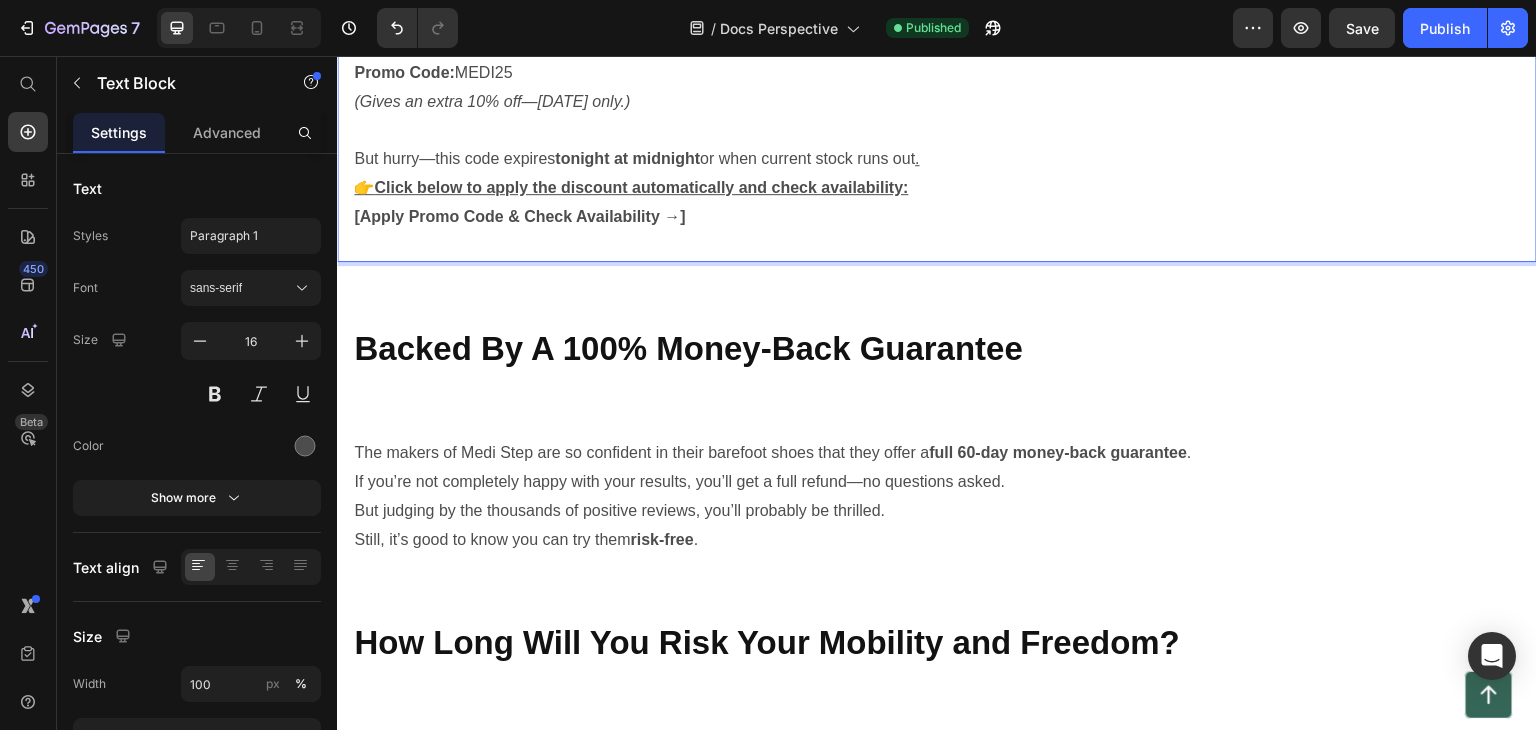 click on "Click below to apply the discount automatically and check availability:" at bounding box center (641, 187) 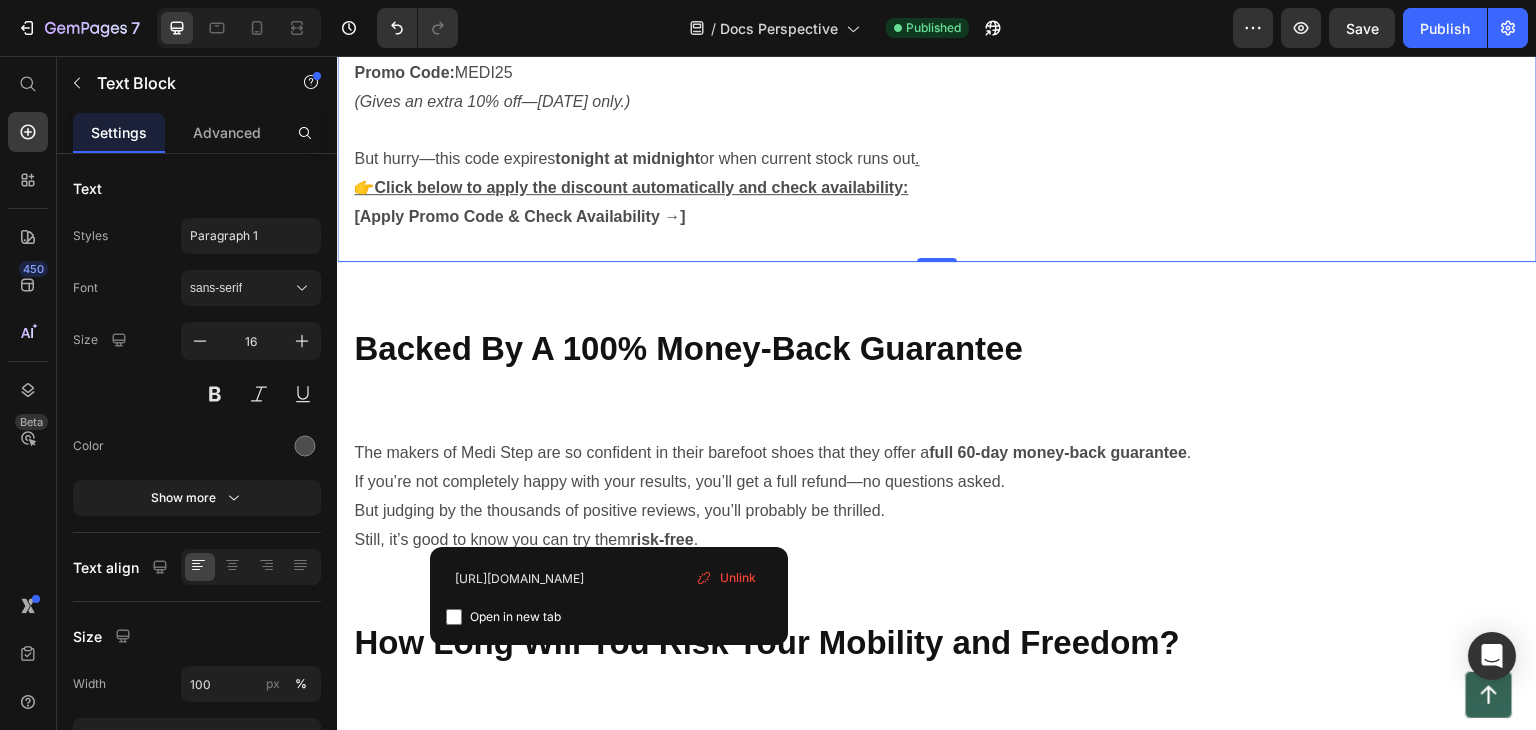 click on "Unlink" at bounding box center (738, 578) 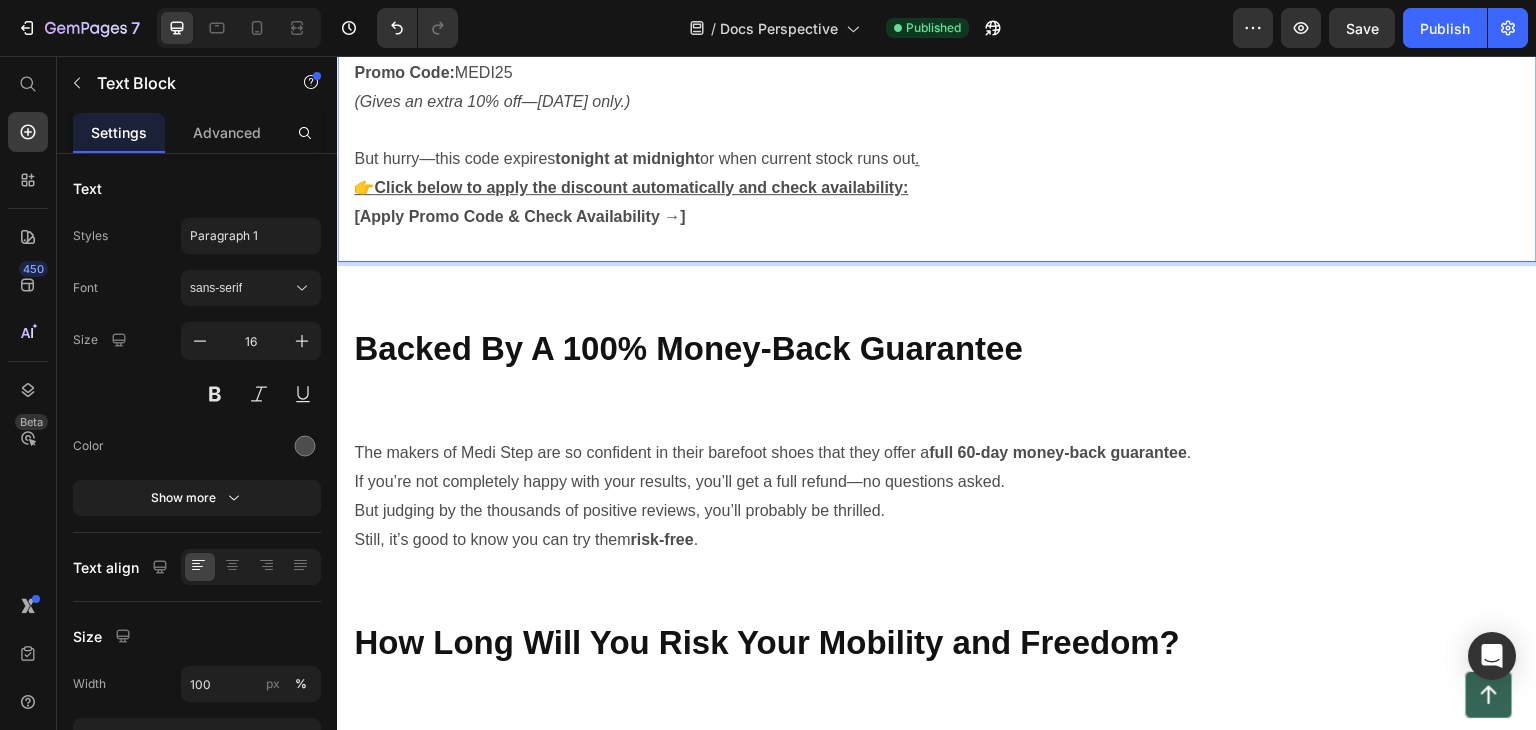click on "Click below to apply the discount automatically and check availability:" at bounding box center (641, 187) 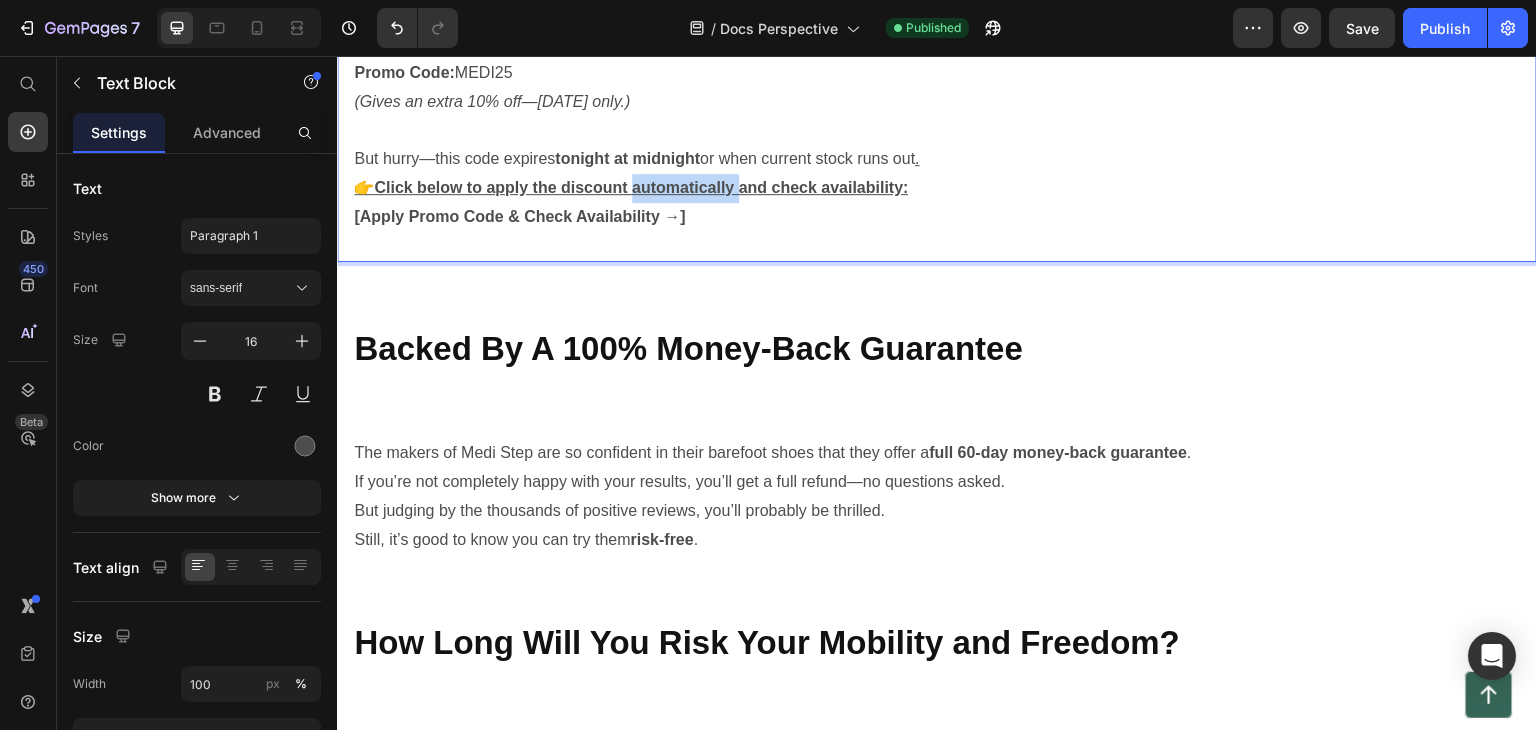 click on "Click below to apply the discount automatically and check availability:" at bounding box center (641, 187) 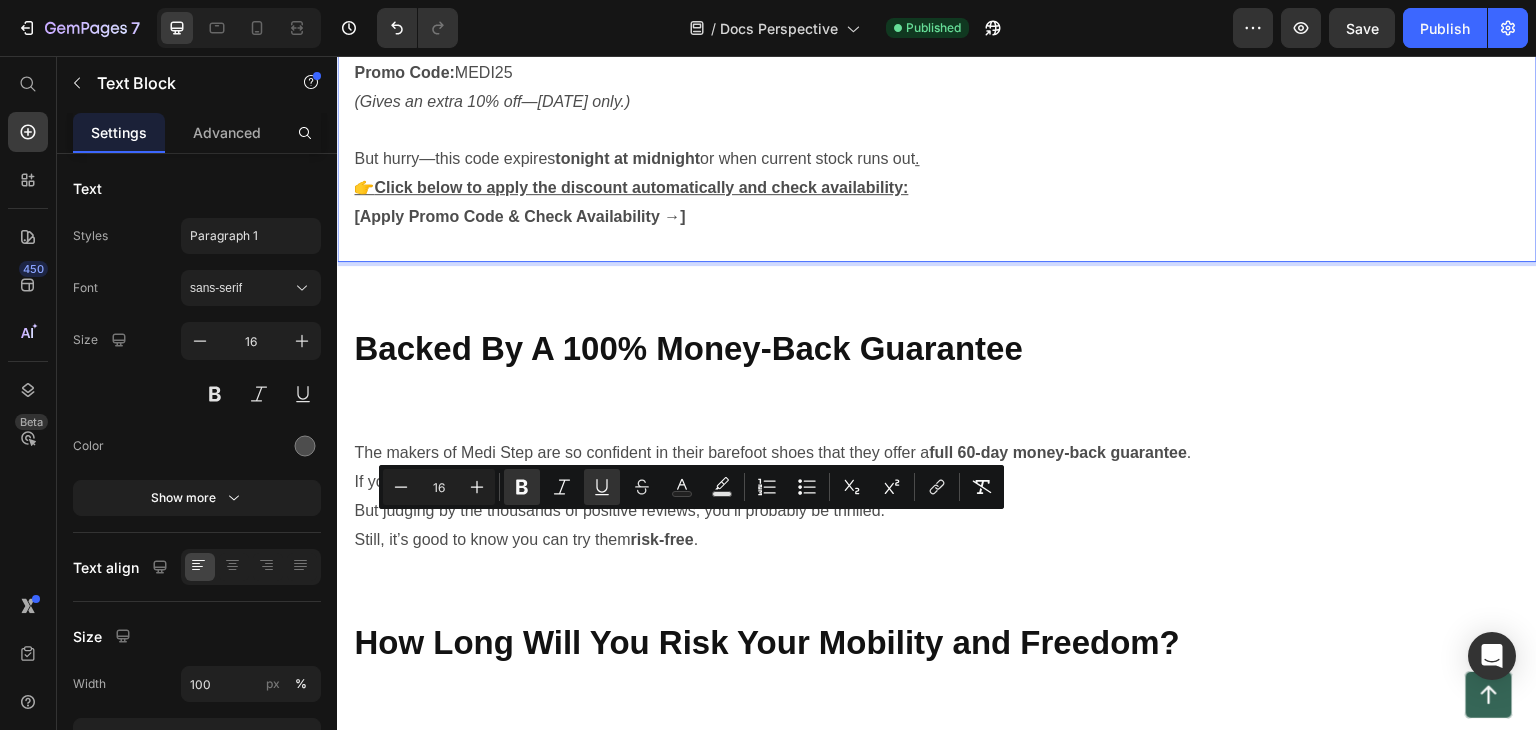 drag, startPoint x: 963, startPoint y: 531, endPoint x: 938, endPoint y: 546, distance: 29.15476 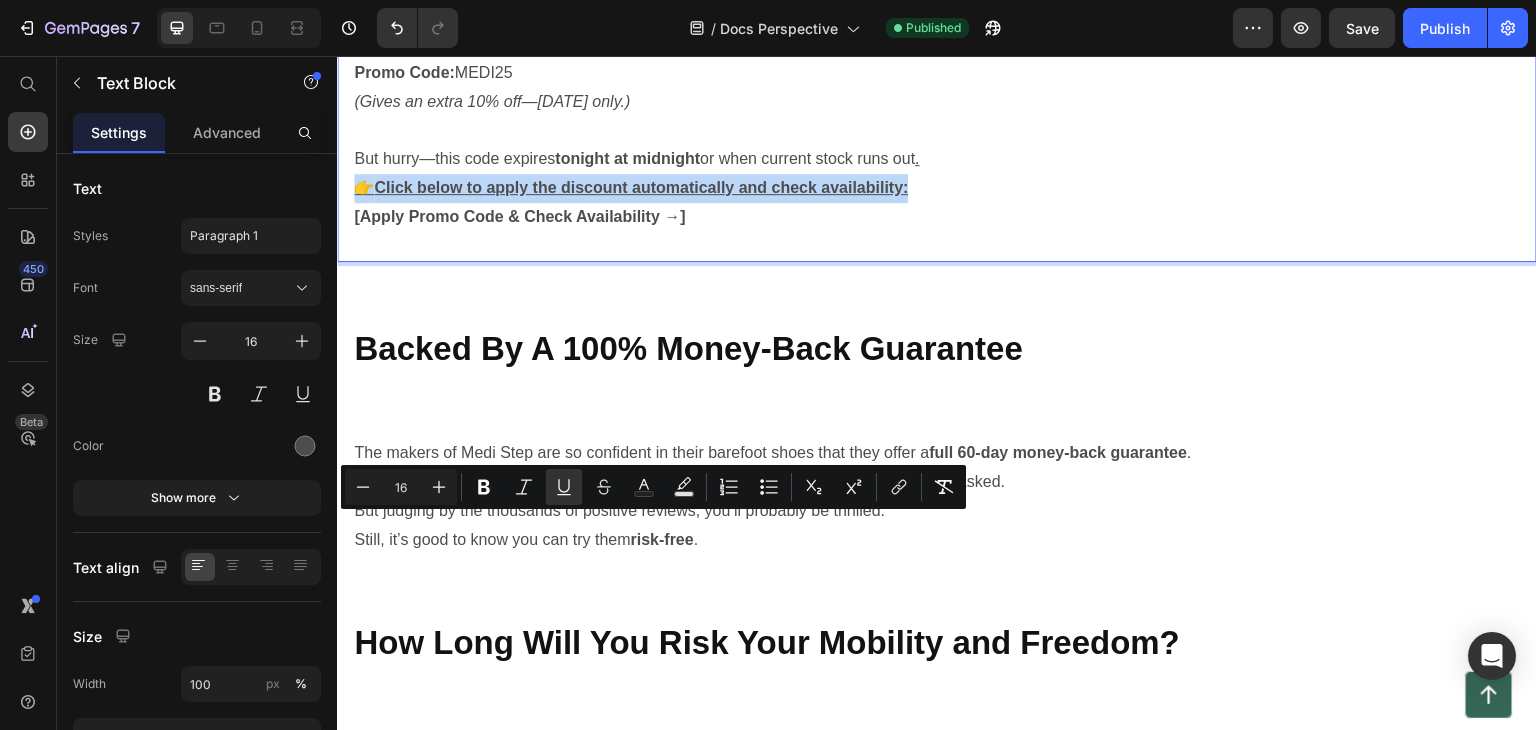 drag, startPoint x: 353, startPoint y: 525, endPoint x: 927, endPoint y: 525, distance: 574 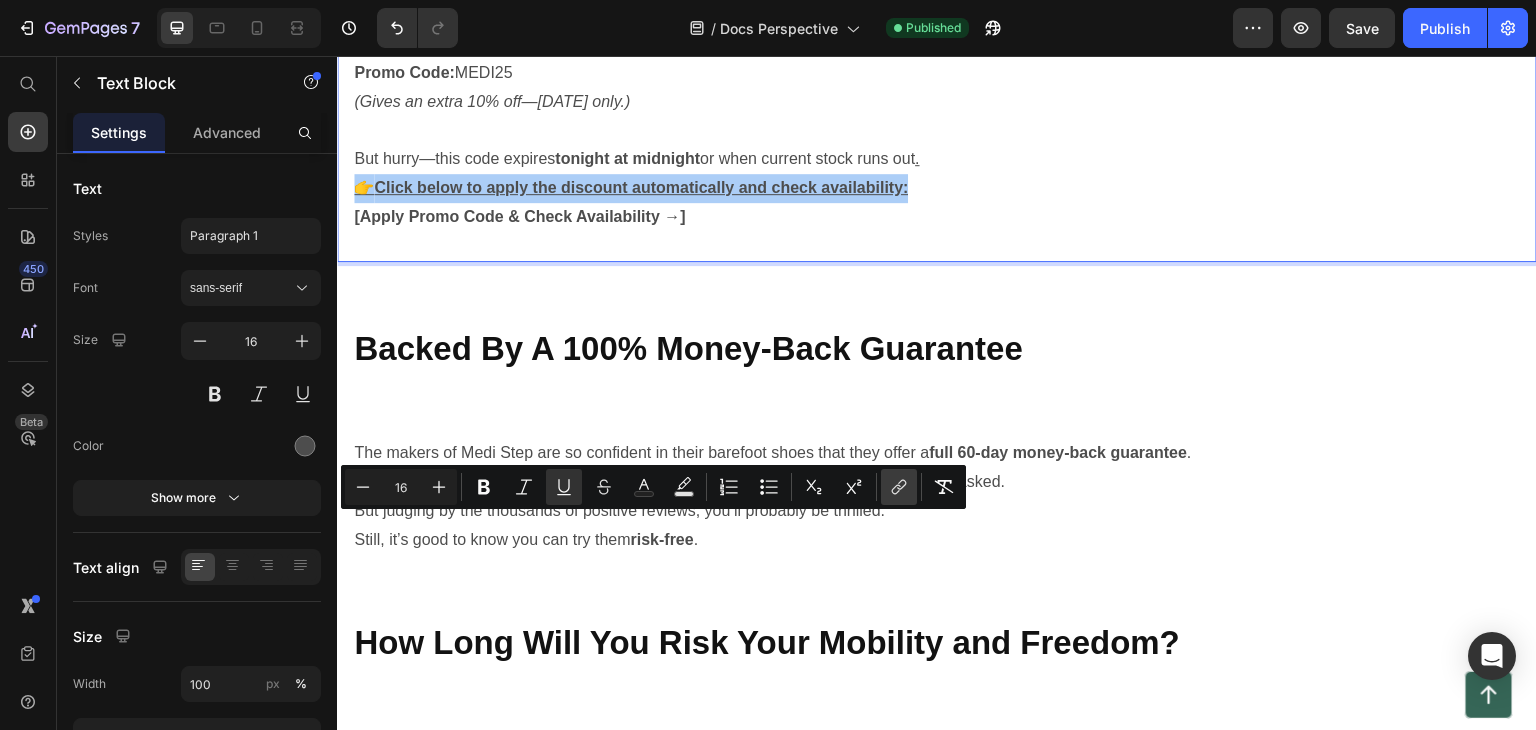 click 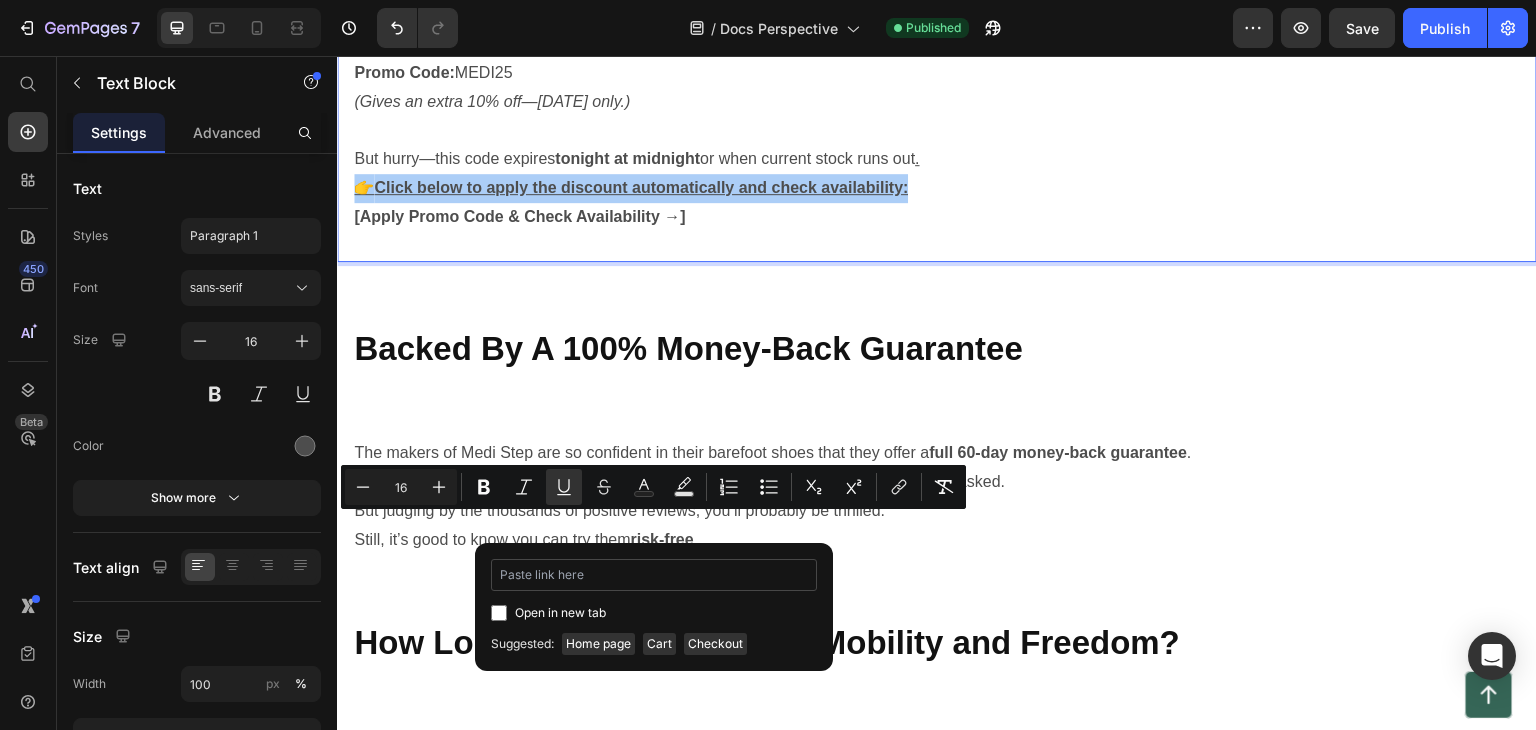 type on "https://mediorthowear.com/products/regain-foot-strength-naturally-with-medi-step" 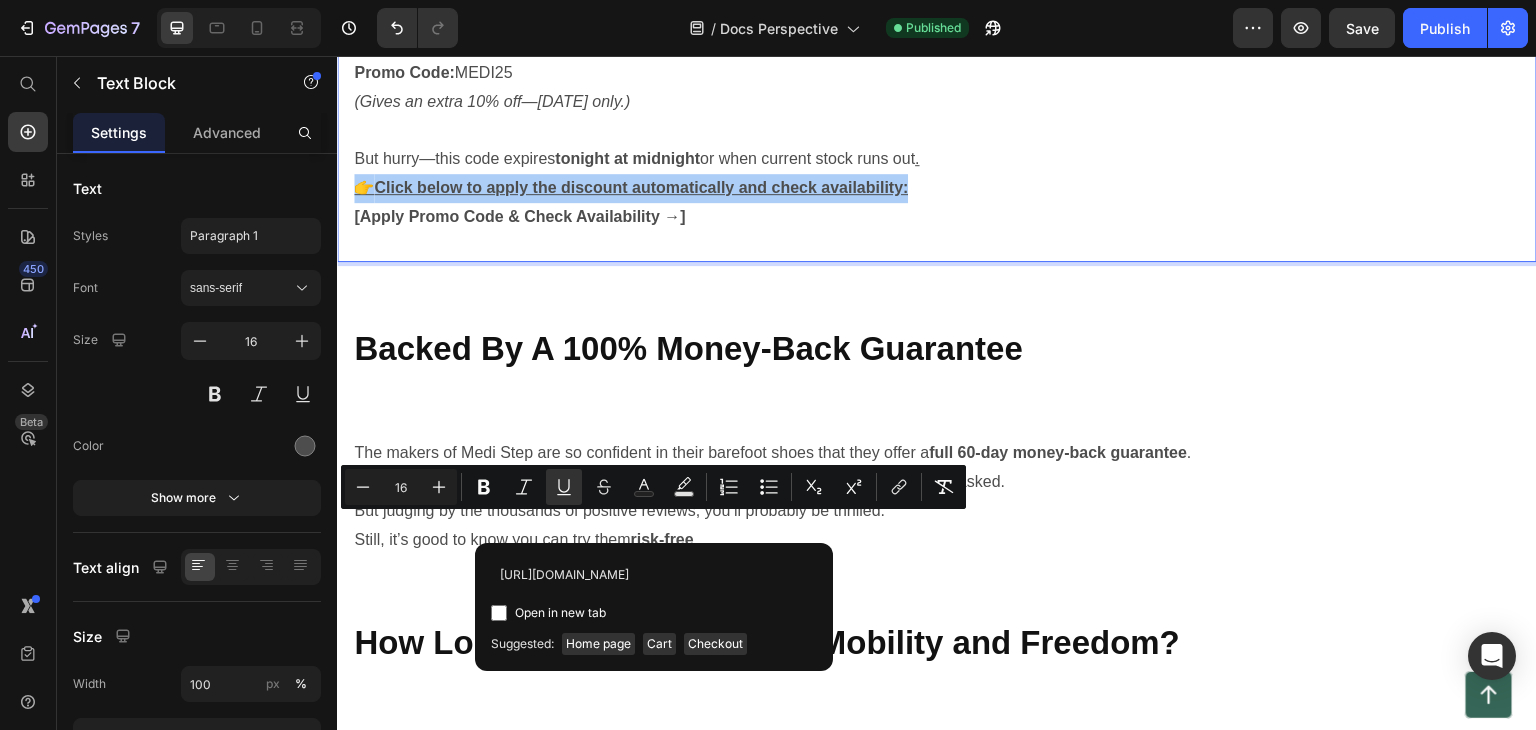 scroll, scrollTop: 0, scrollLeft: 249, axis: horizontal 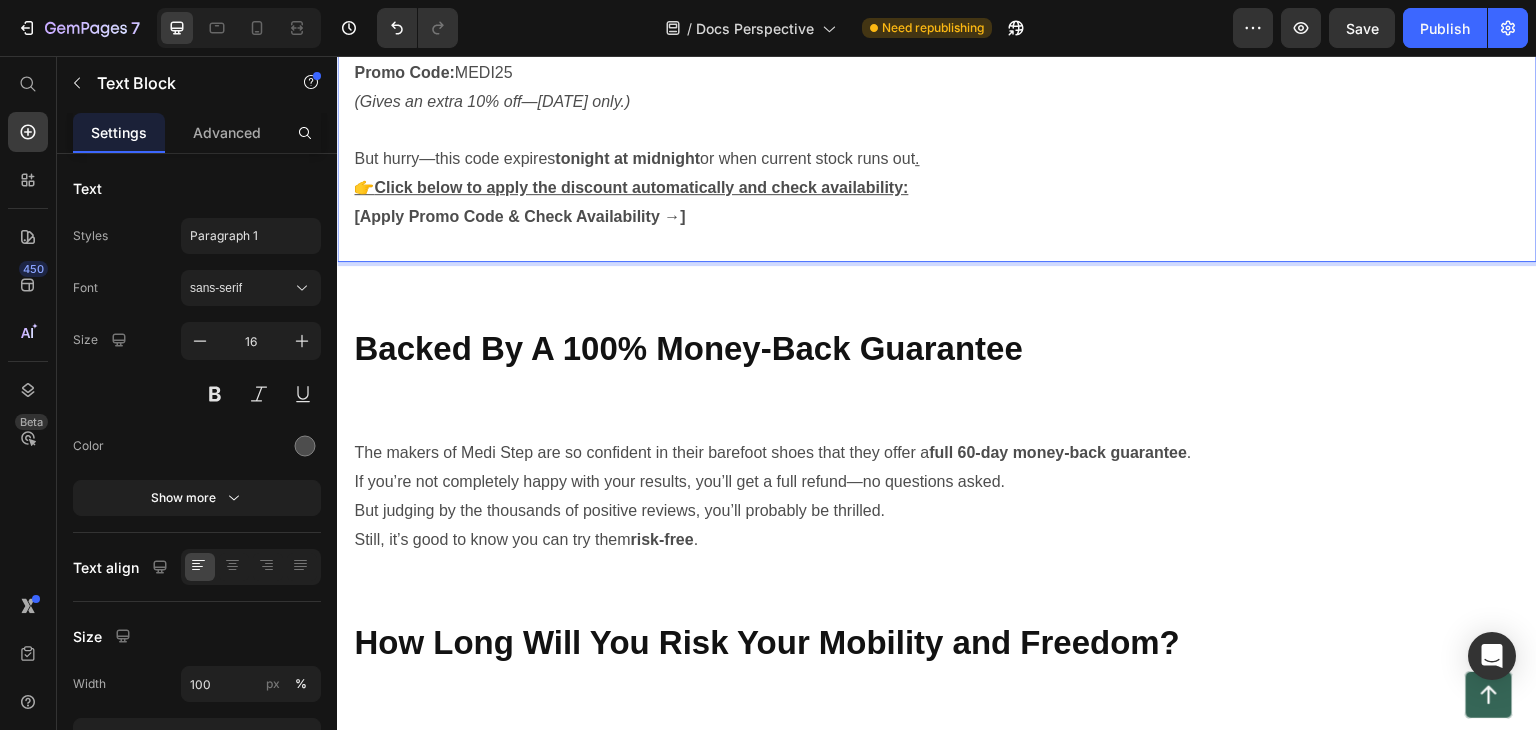 click on "[Apply Promo Code & Check Availability →]" at bounding box center [937, 217] 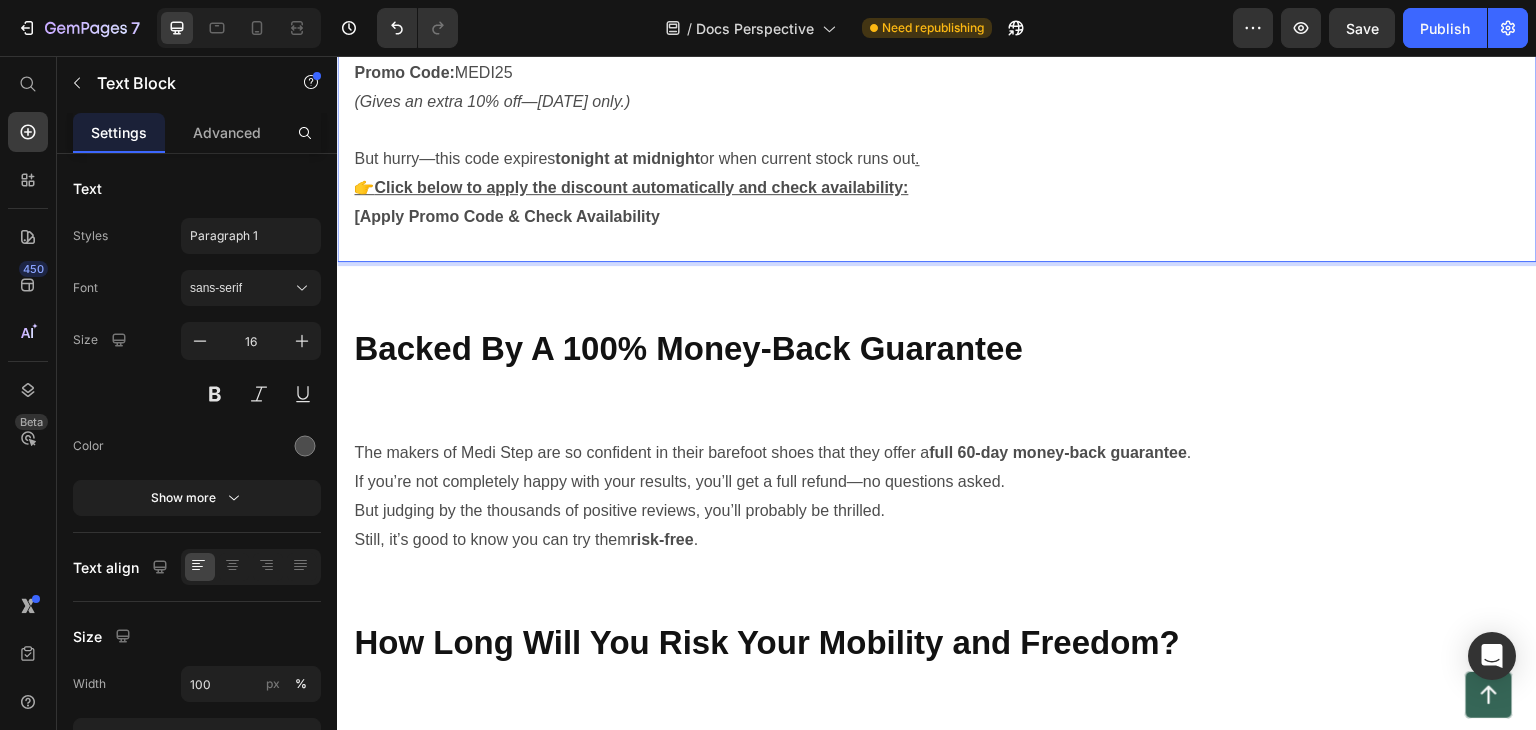 click on "[Apply Promo Code & Check Availability" at bounding box center (507, 216) 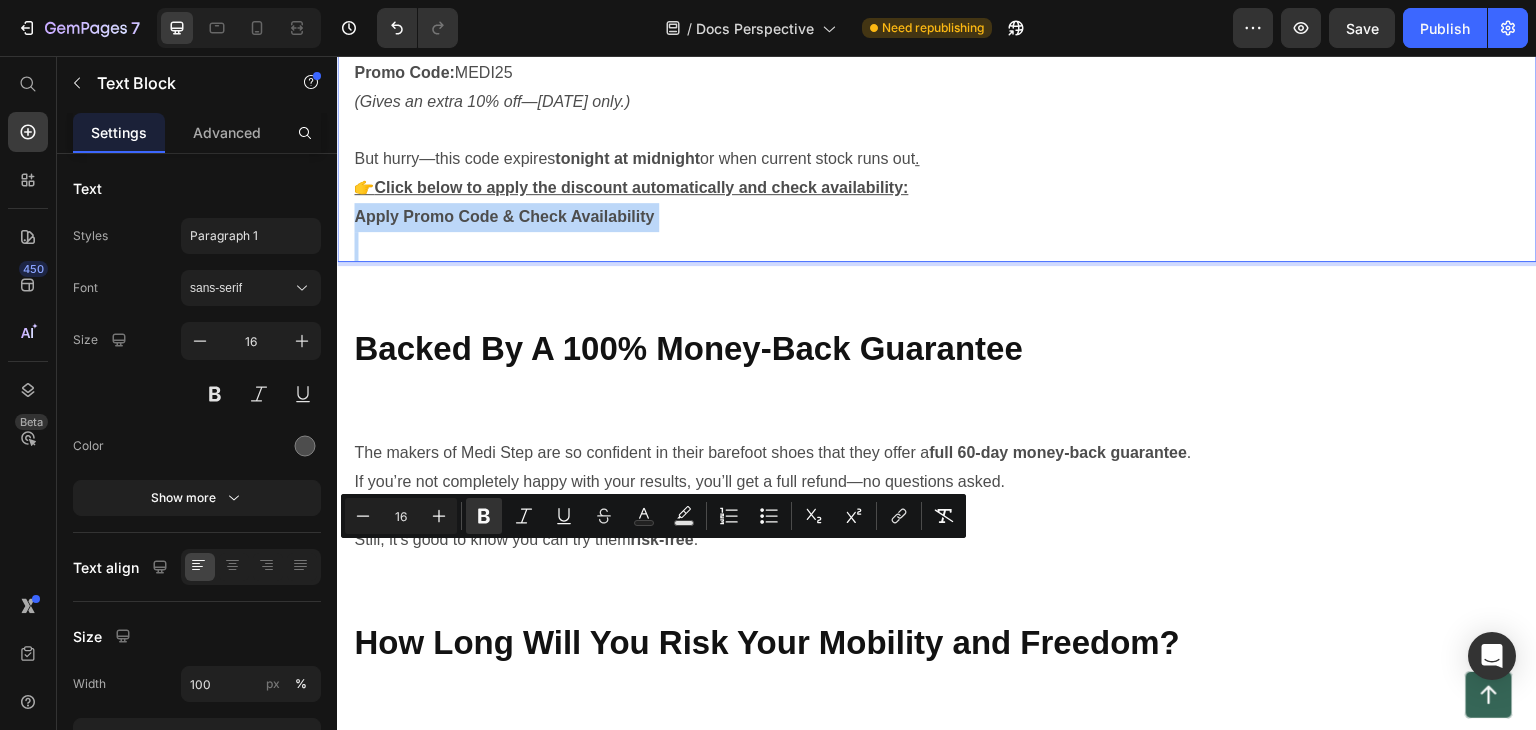 drag, startPoint x: 352, startPoint y: 559, endPoint x: 655, endPoint y: 570, distance: 303.19962 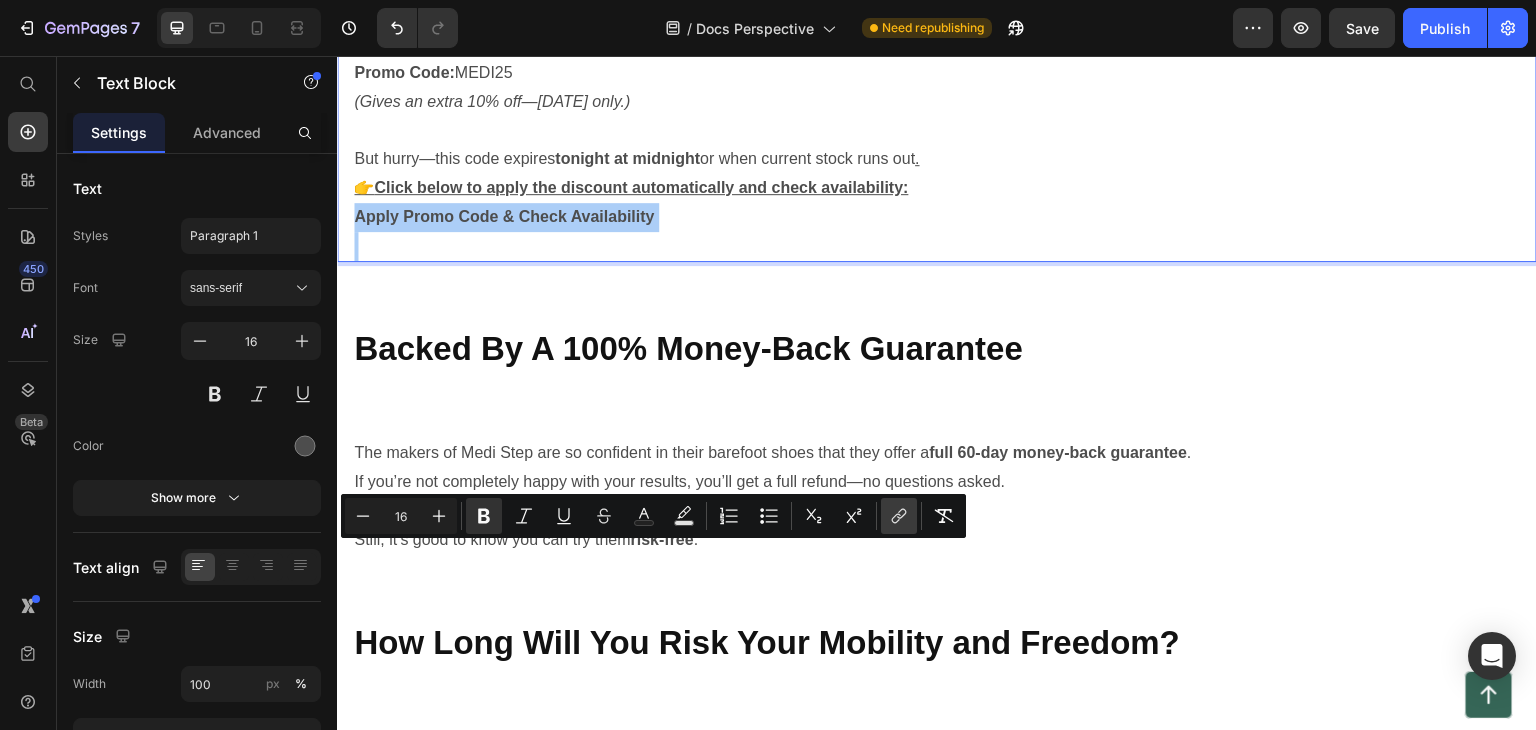 click on "link" at bounding box center (899, 516) 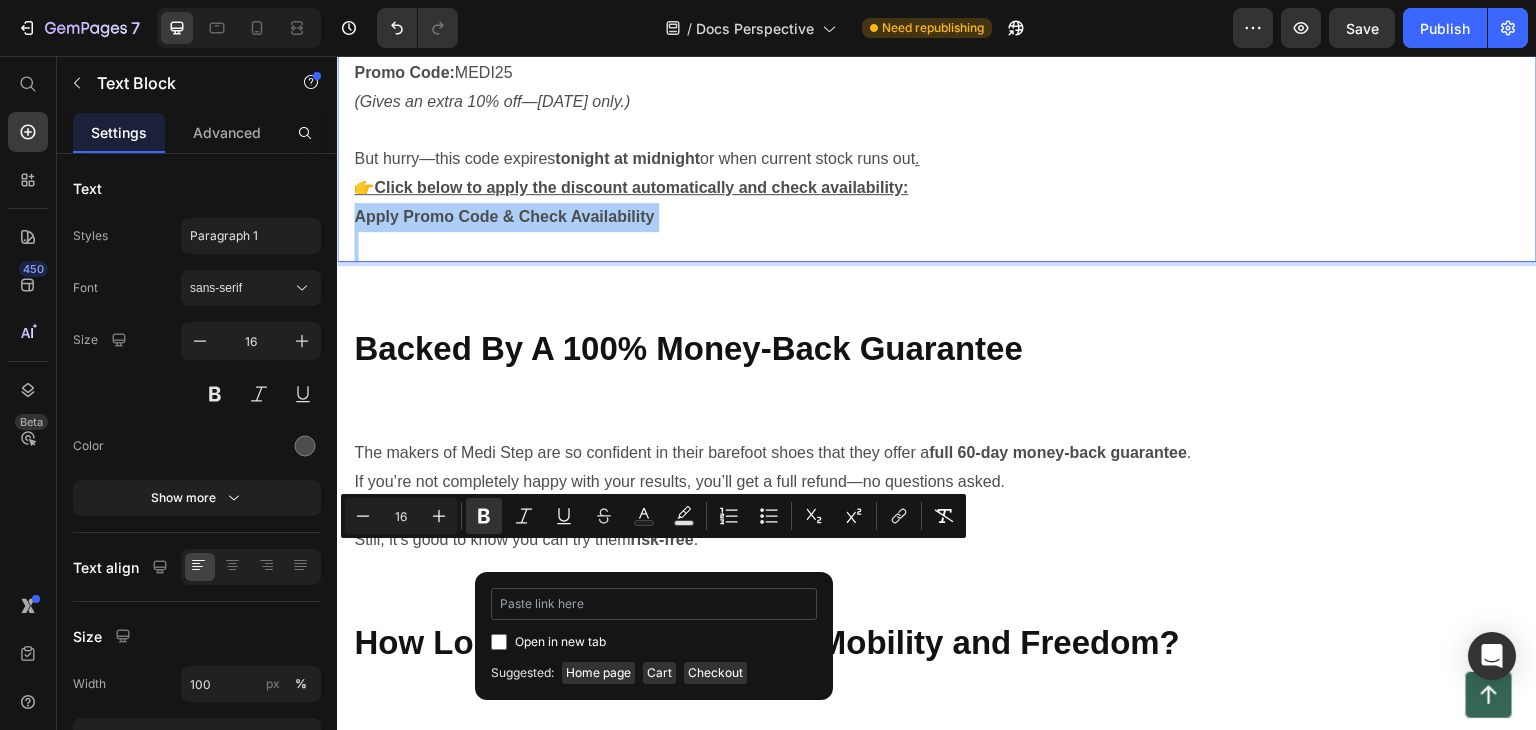 type on "https://mediorthowear.com/products/regain-foot-strength-naturally-with-medi-step" 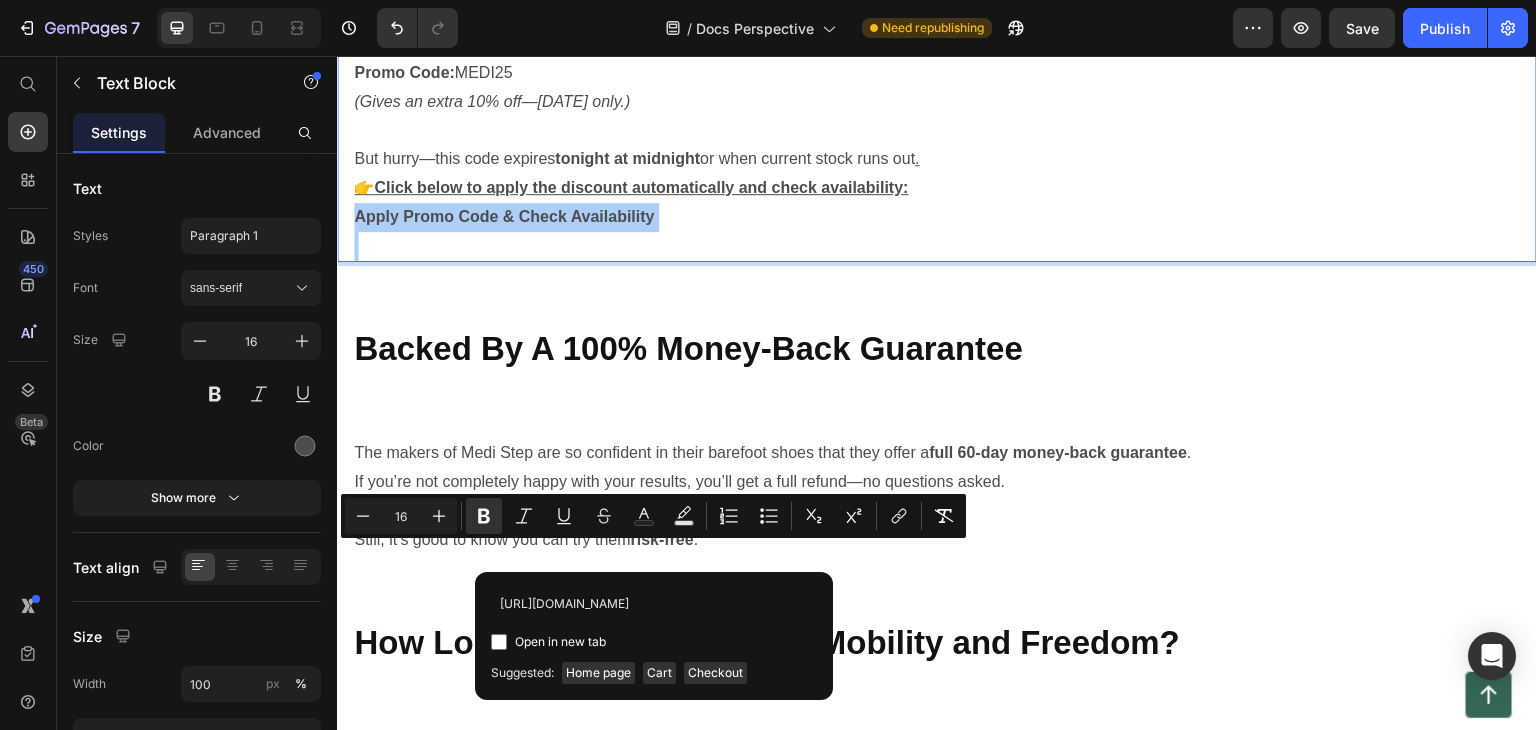 scroll, scrollTop: 0, scrollLeft: 249, axis: horizontal 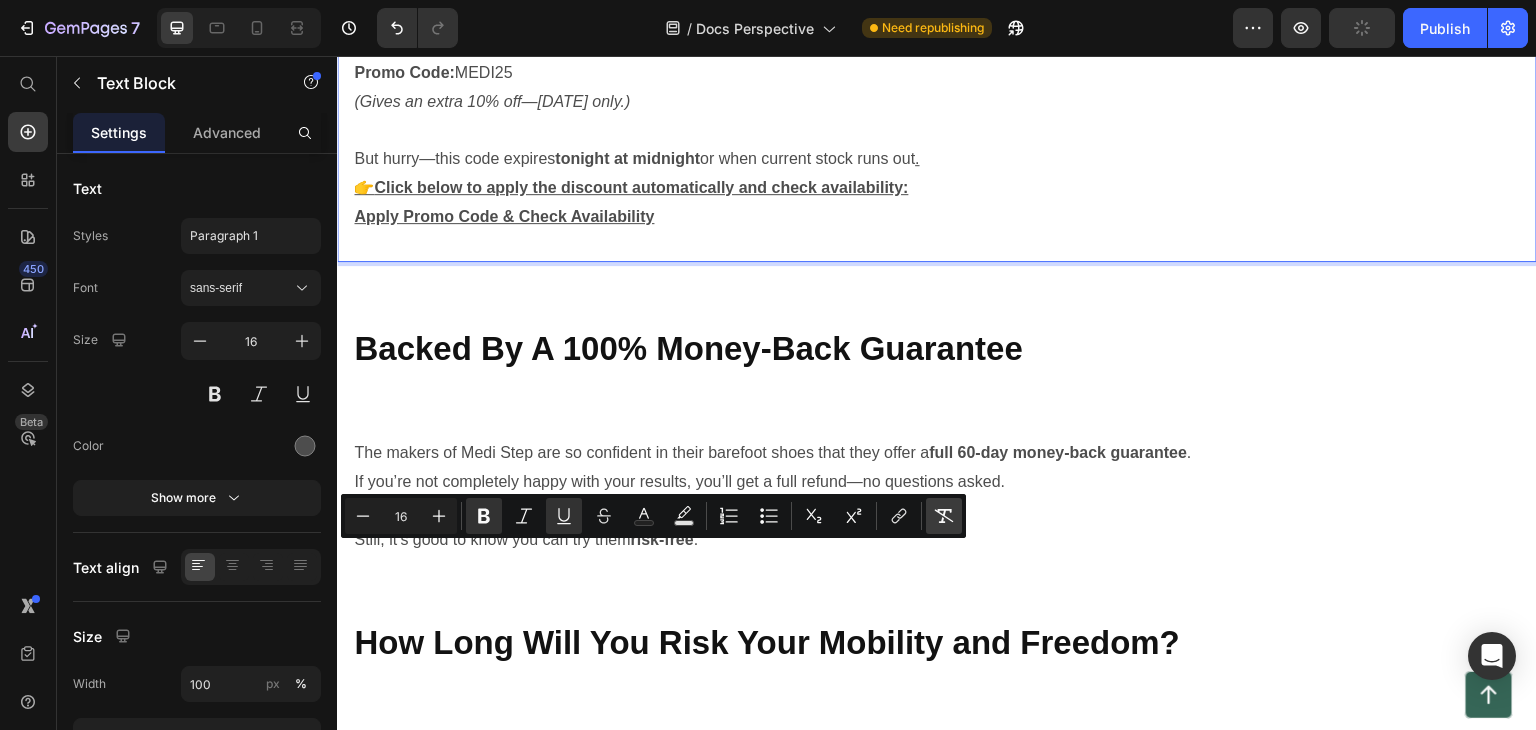 click on "Remove Format" at bounding box center [944, 516] 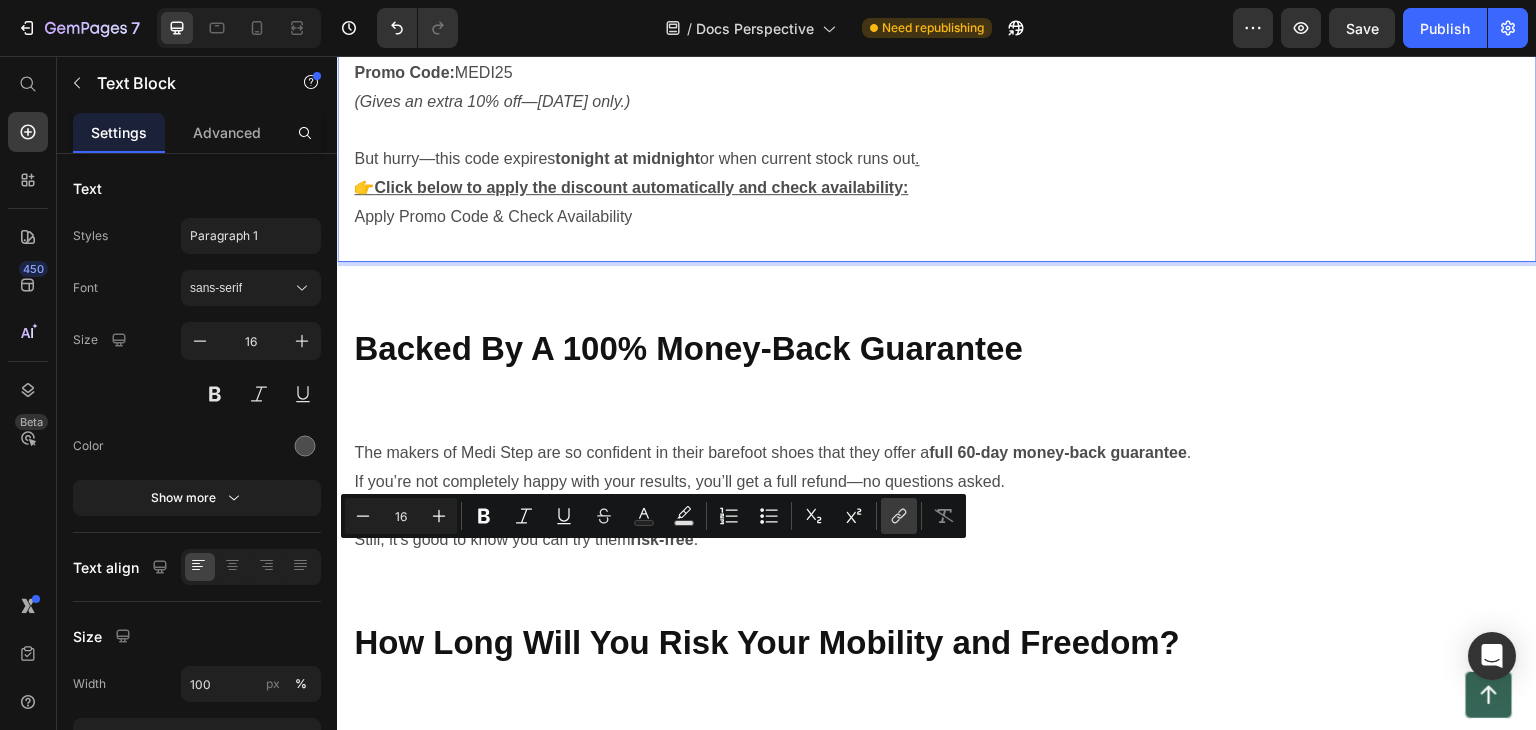 click 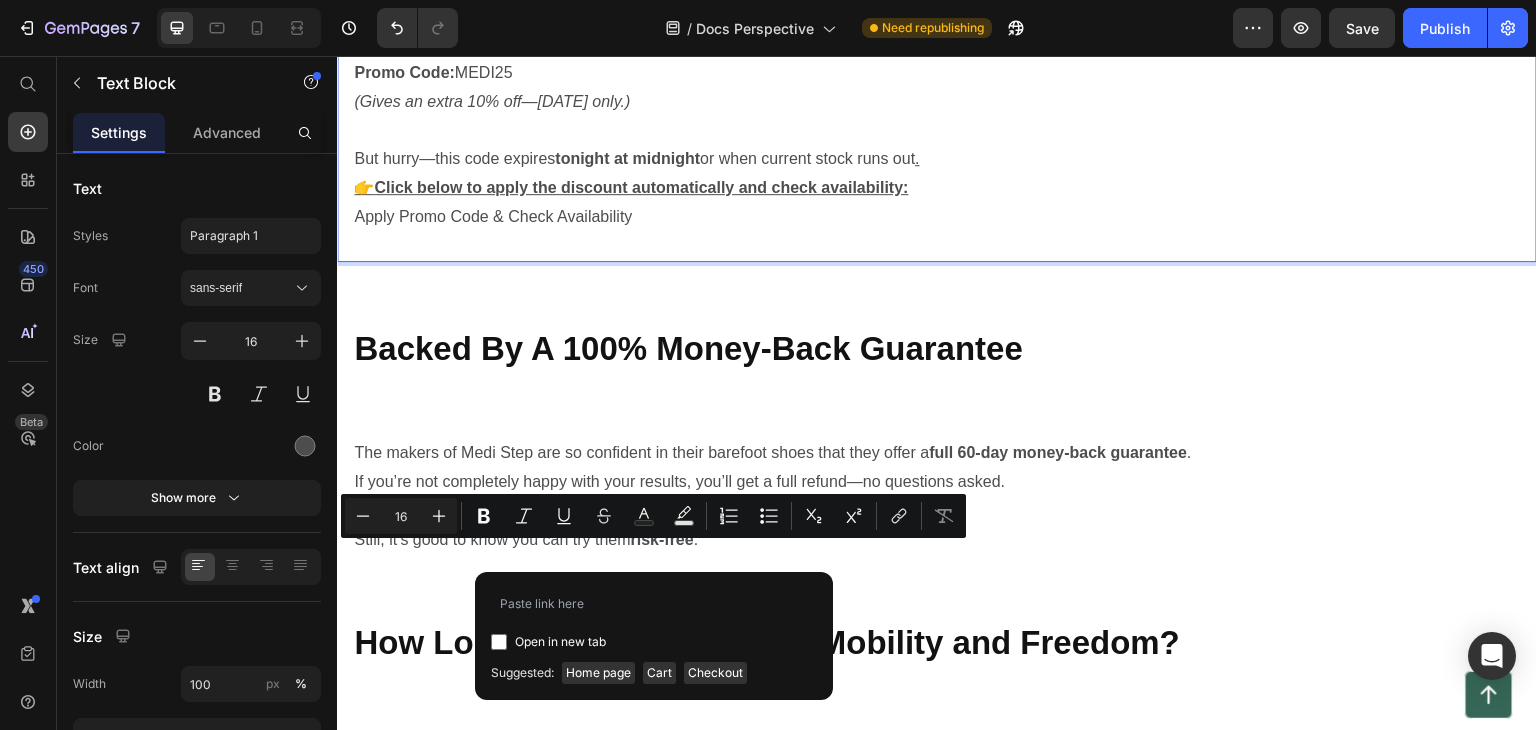 type on "https://mediorthowear.com/products/regain-foot-strength-naturally-with-medi-step" 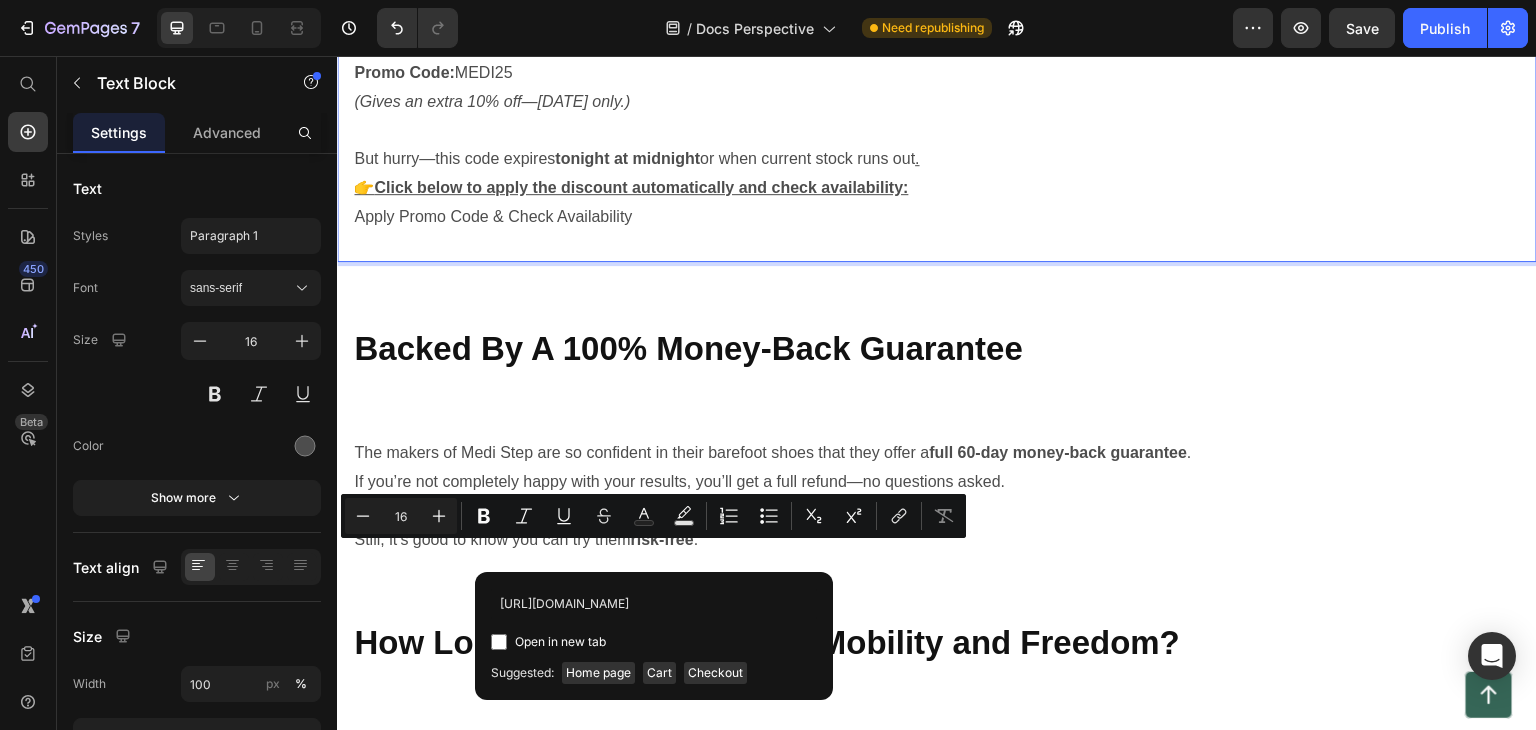scroll, scrollTop: 0, scrollLeft: 249, axis: horizontal 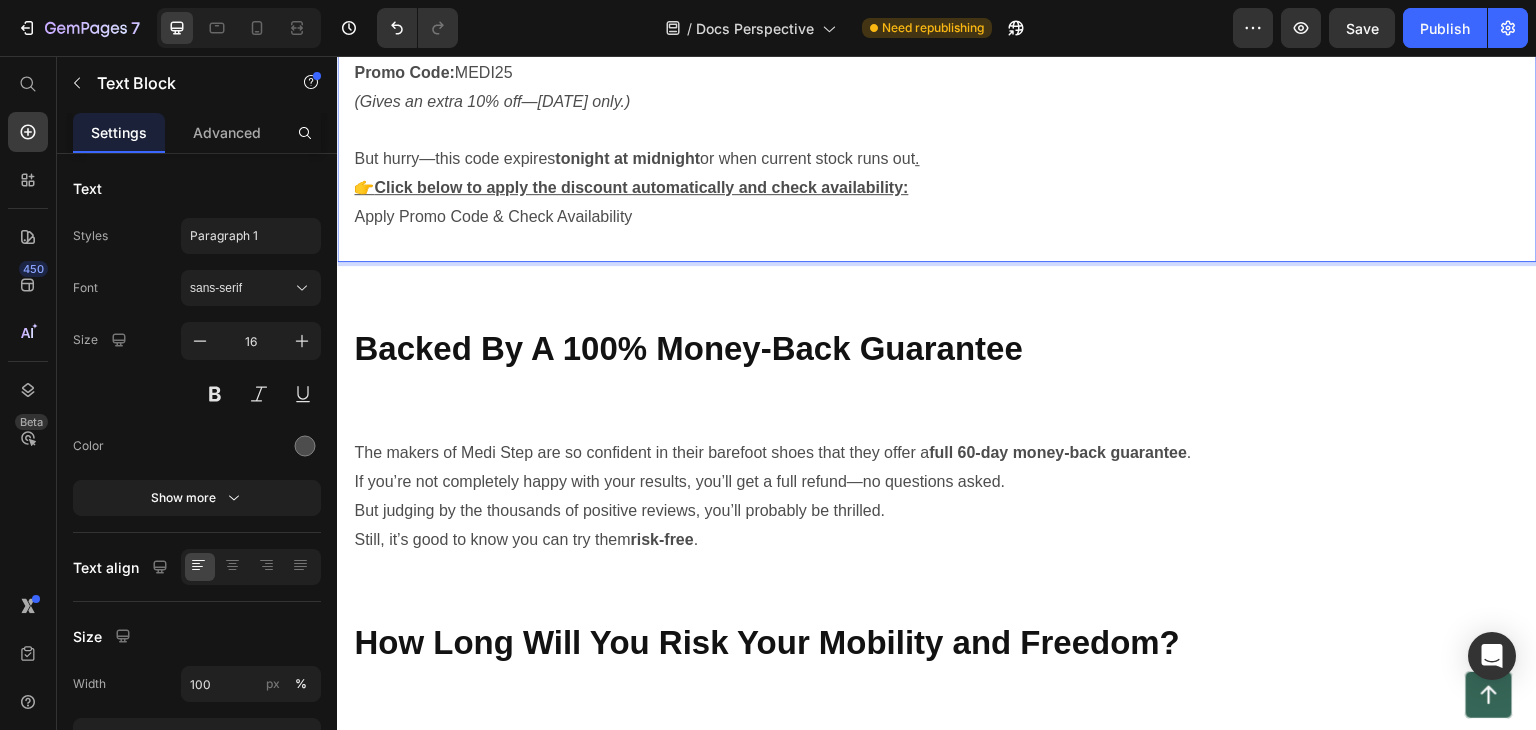 click on "Promo Code:  MEDI25 (Gives an extra 10% off—today only.)" at bounding box center (937, 88) 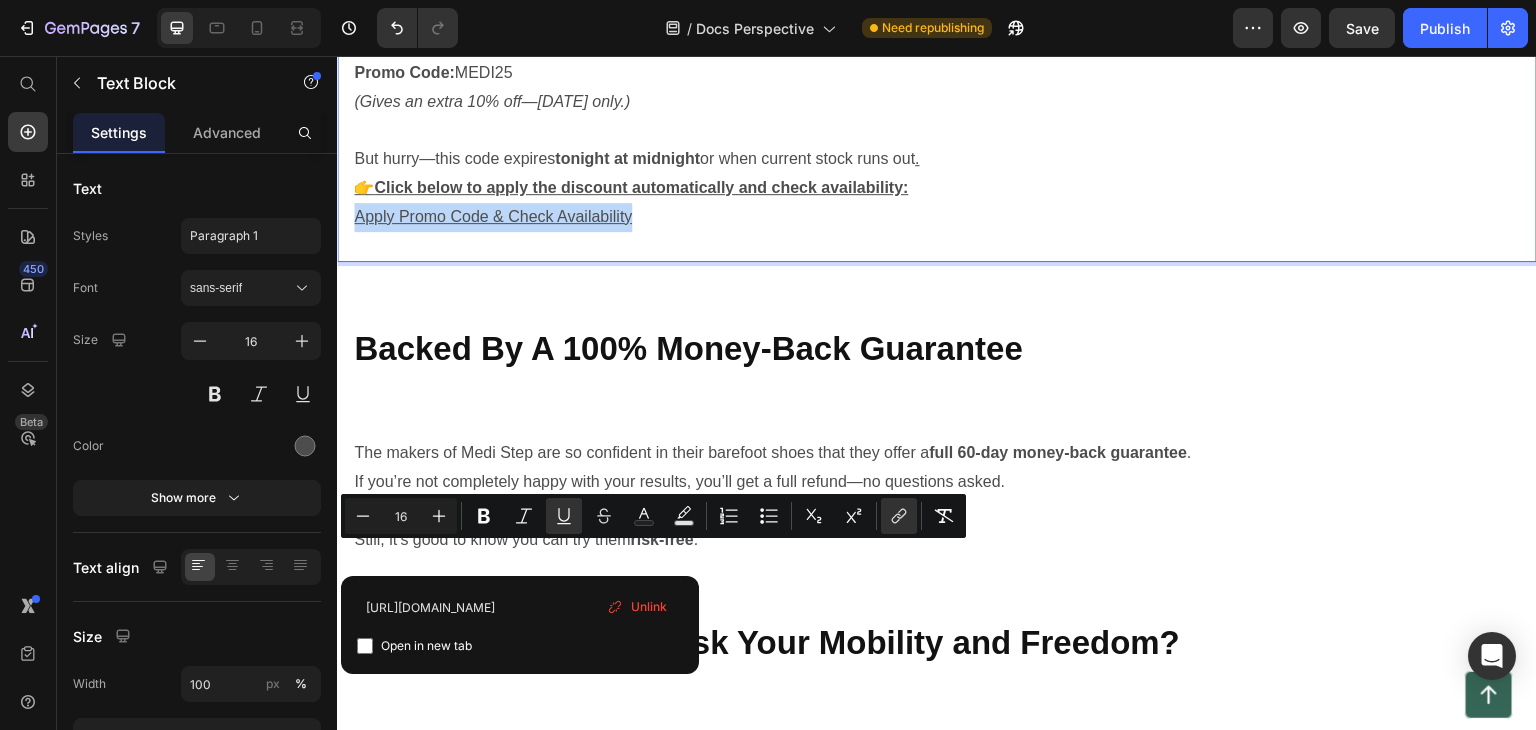 drag, startPoint x: 352, startPoint y: 560, endPoint x: 653, endPoint y: 555, distance: 301.04153 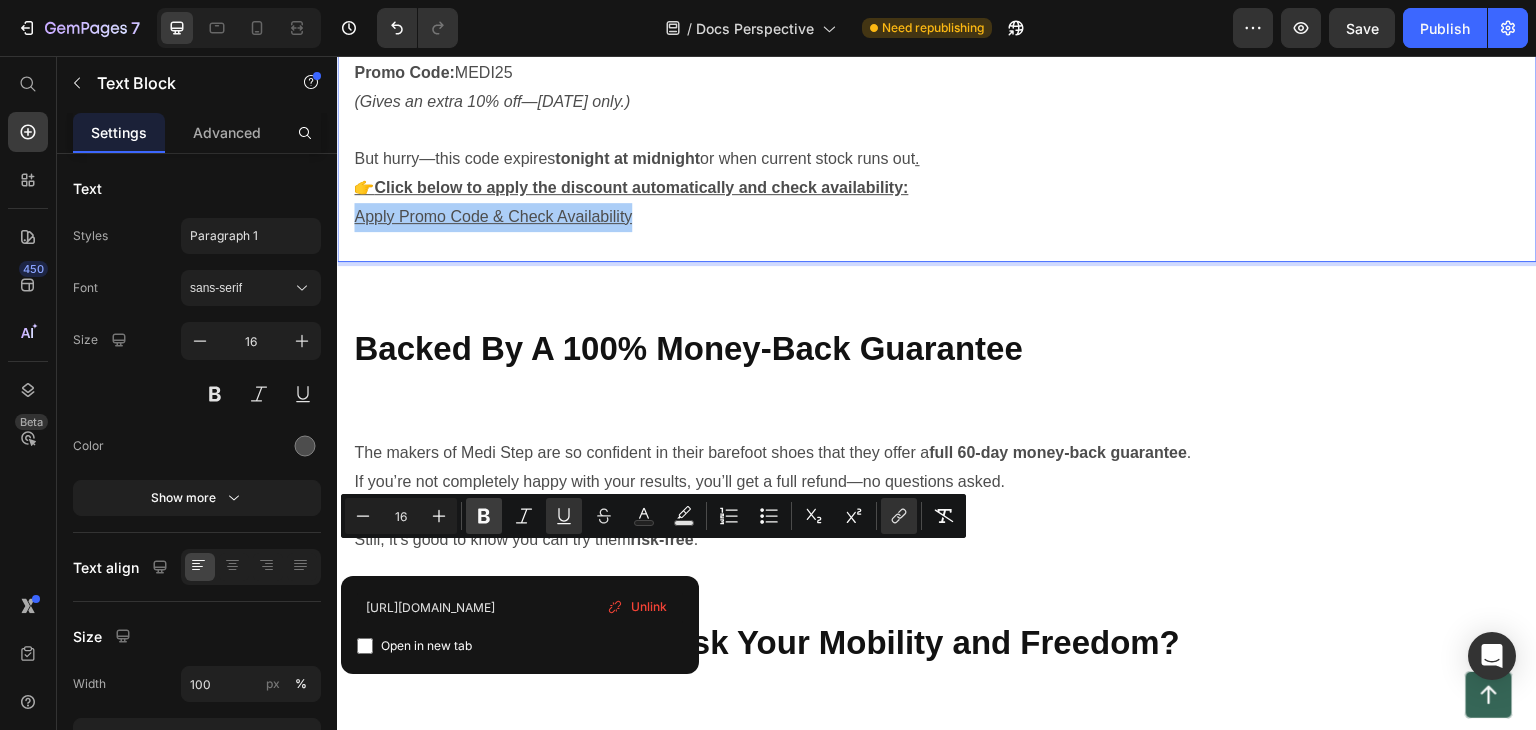 click 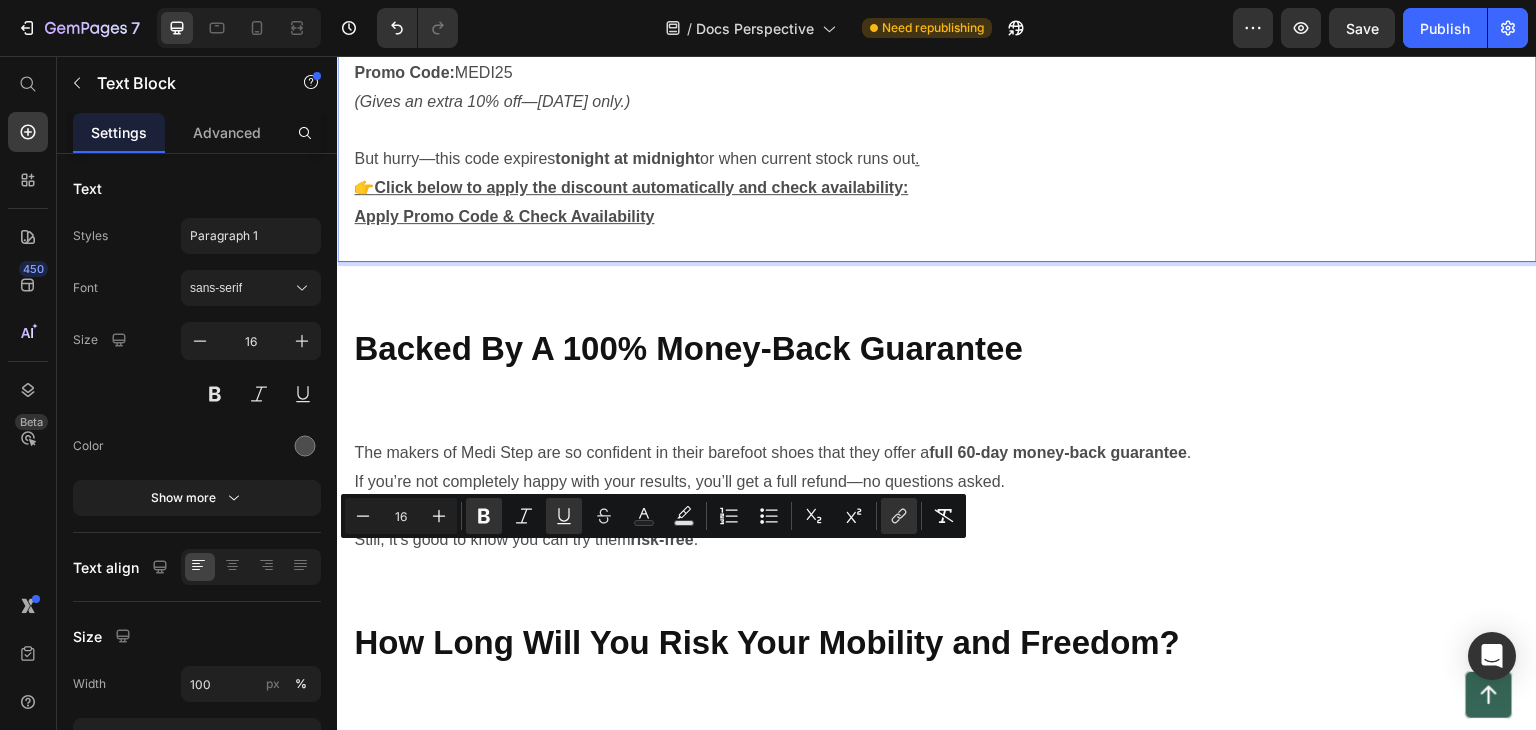 click on "Apply Promo Code & Check Availability" at bounding box center [937, 217] 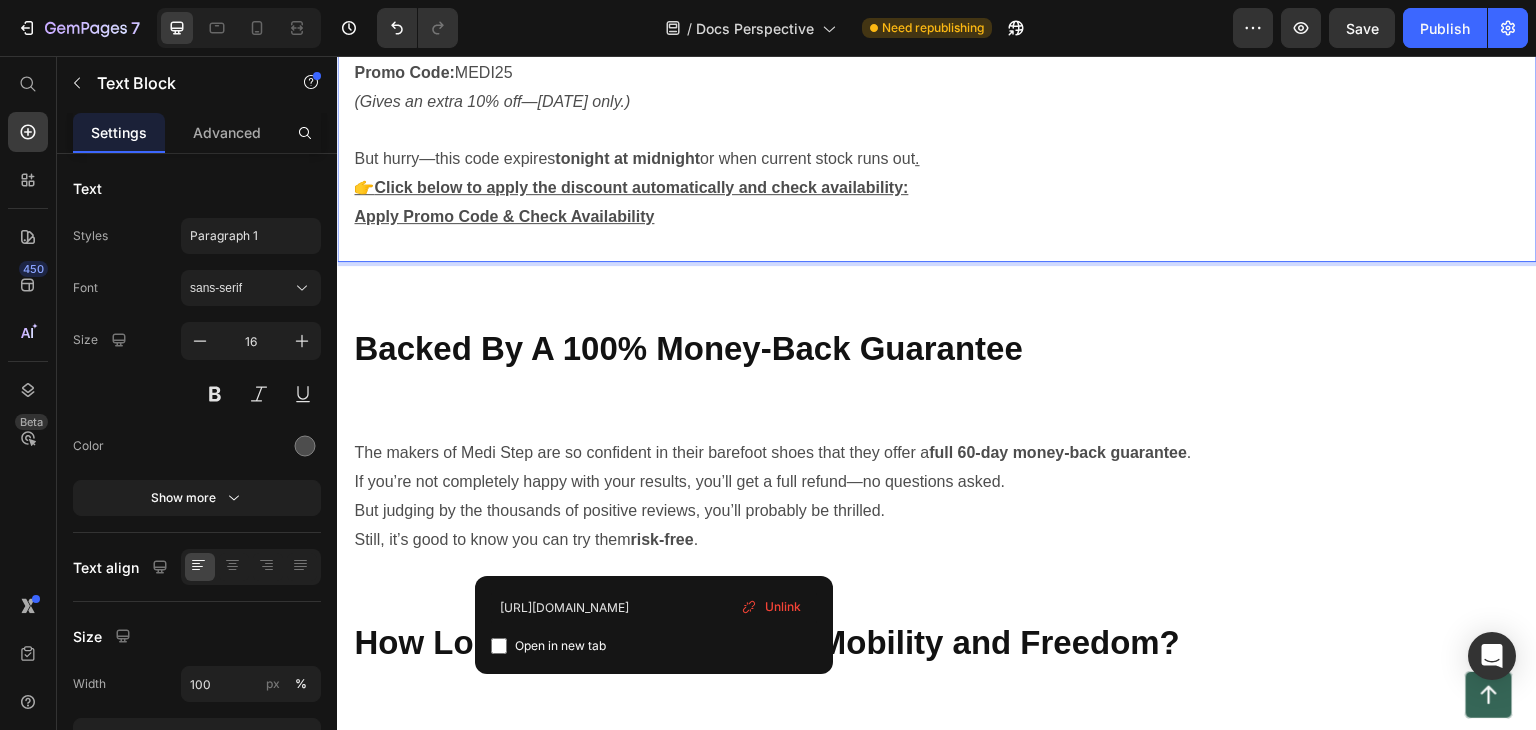 click on "Promo Code:  MEDI25 (Gives an extra 10% off—today only.)" at bounding box center (937, 88) 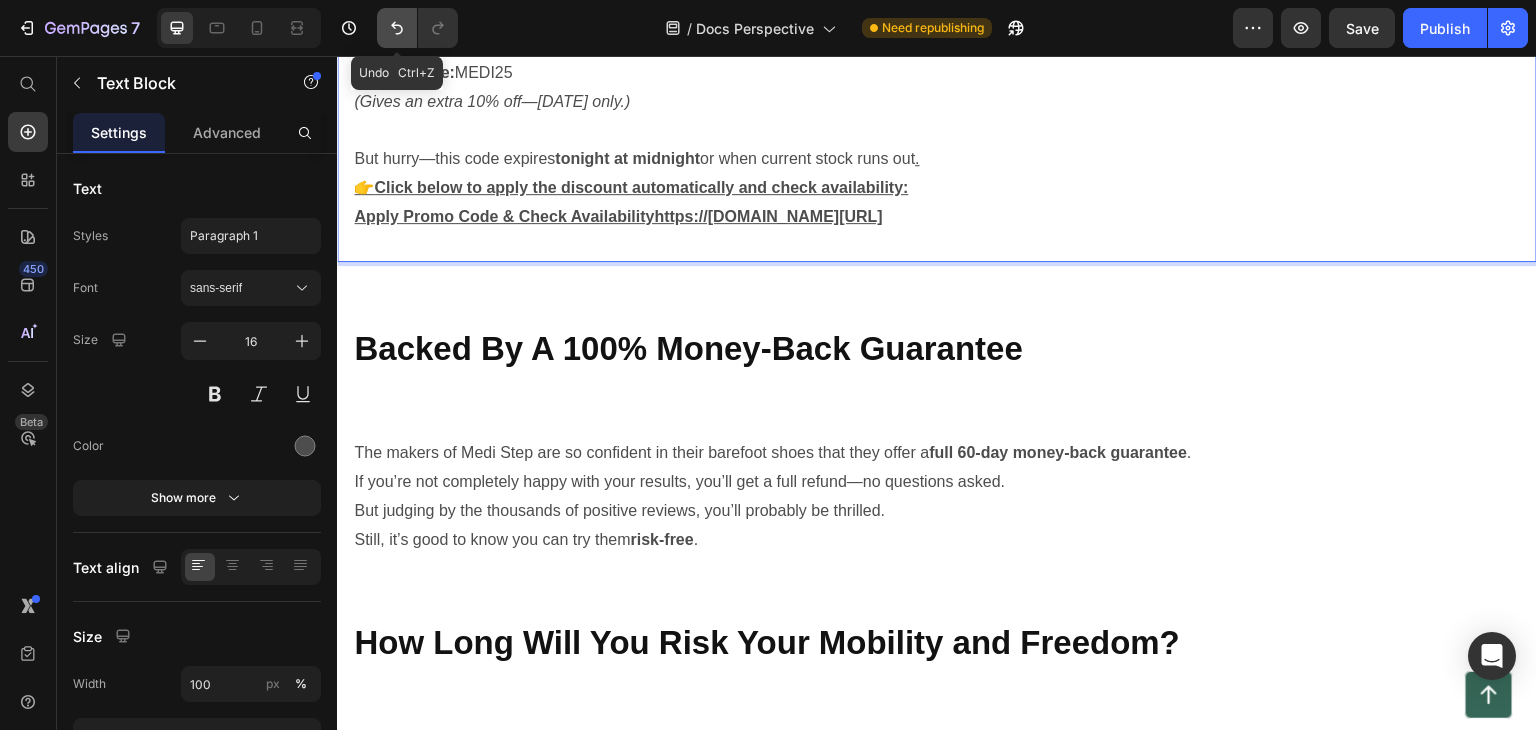 click 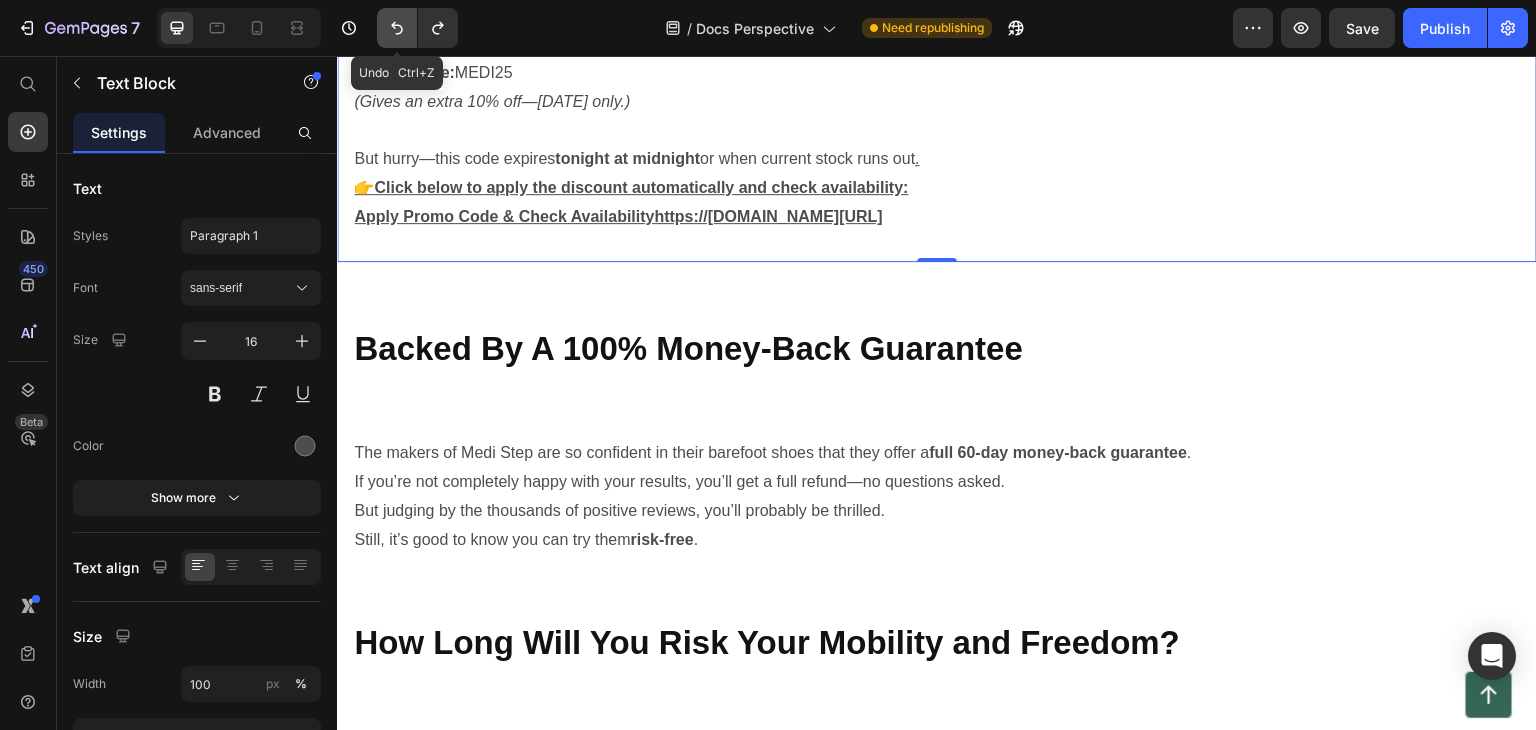 click 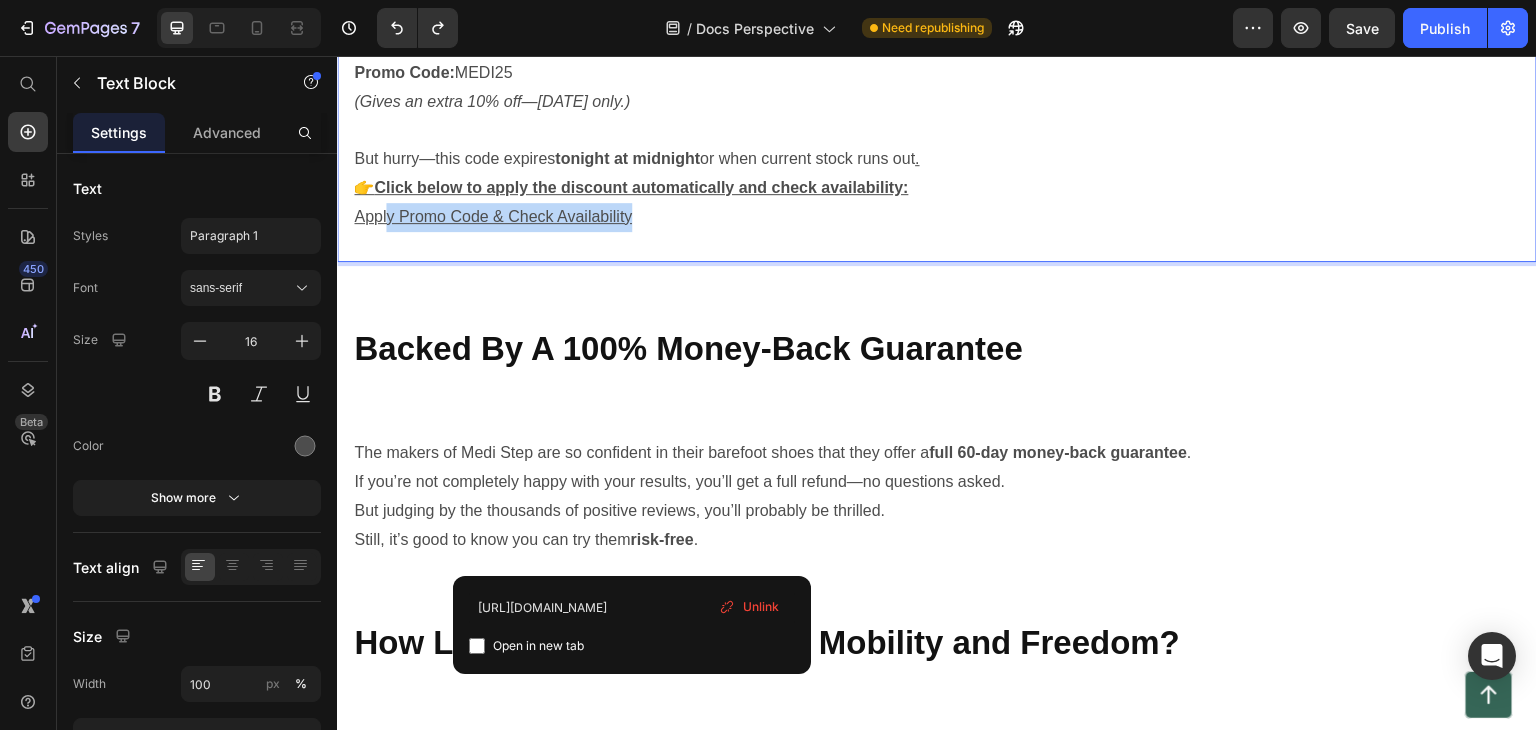 drag, startPoint x: 678, startPoint y: 560, endPoint x: 387, endPoint y: 561, distance: 291.0017 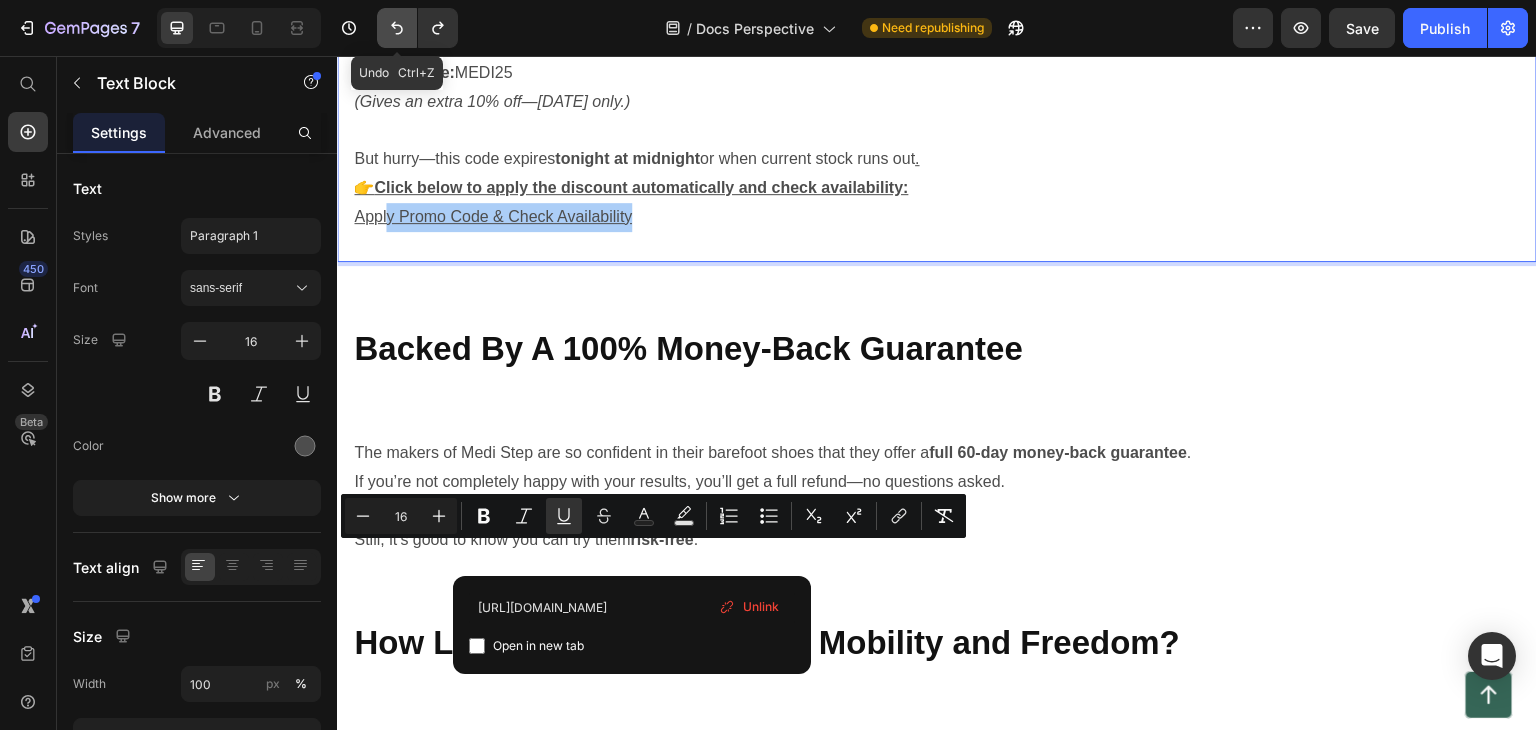 click 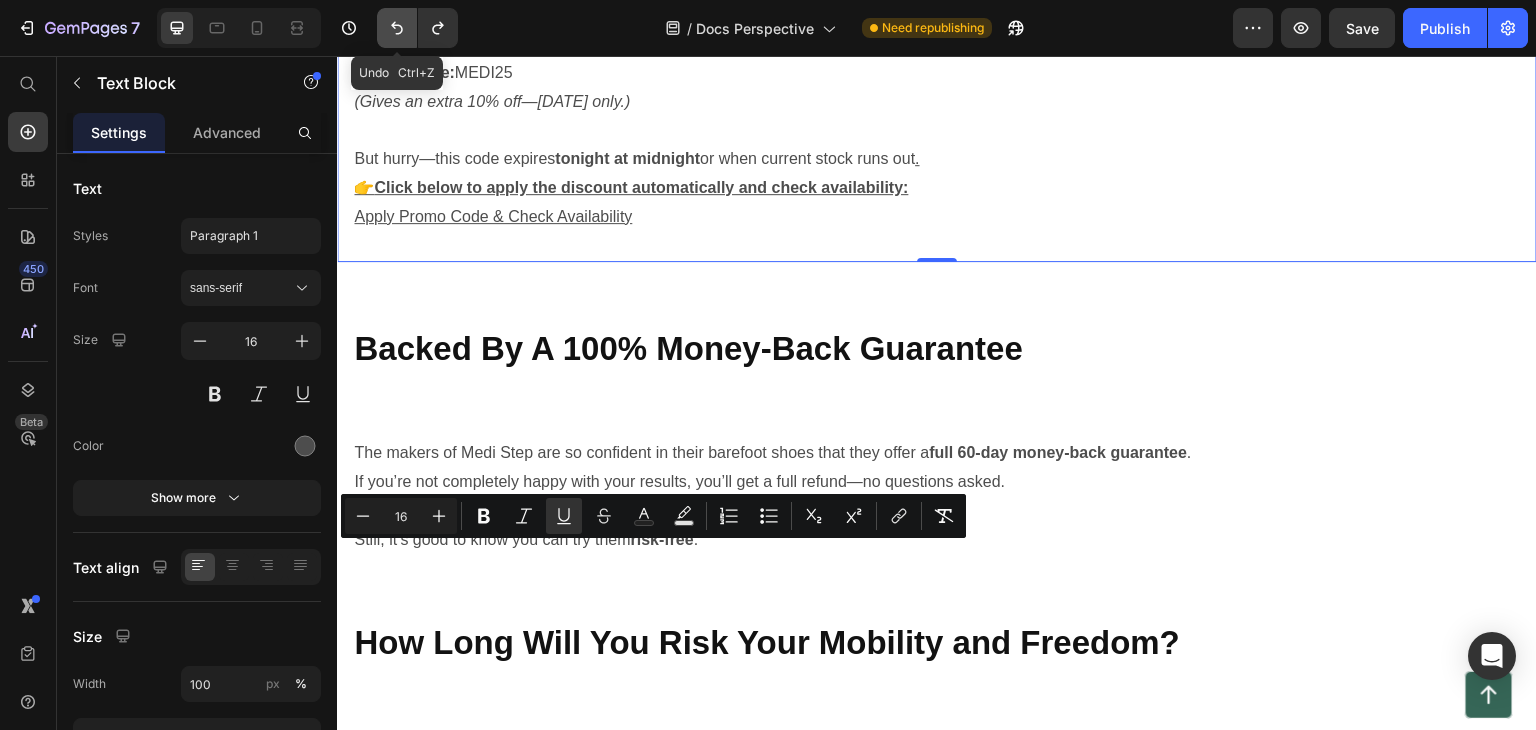 click 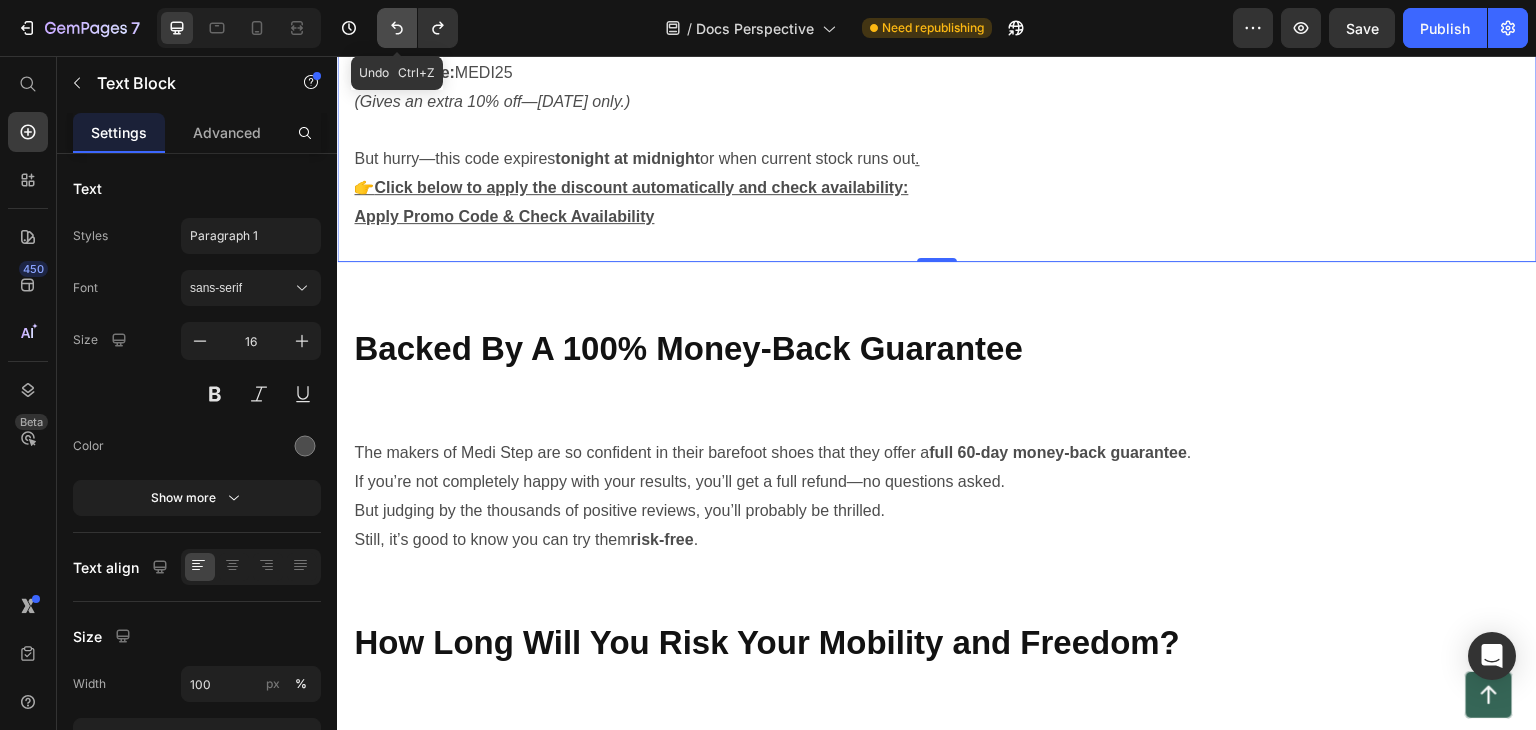 click 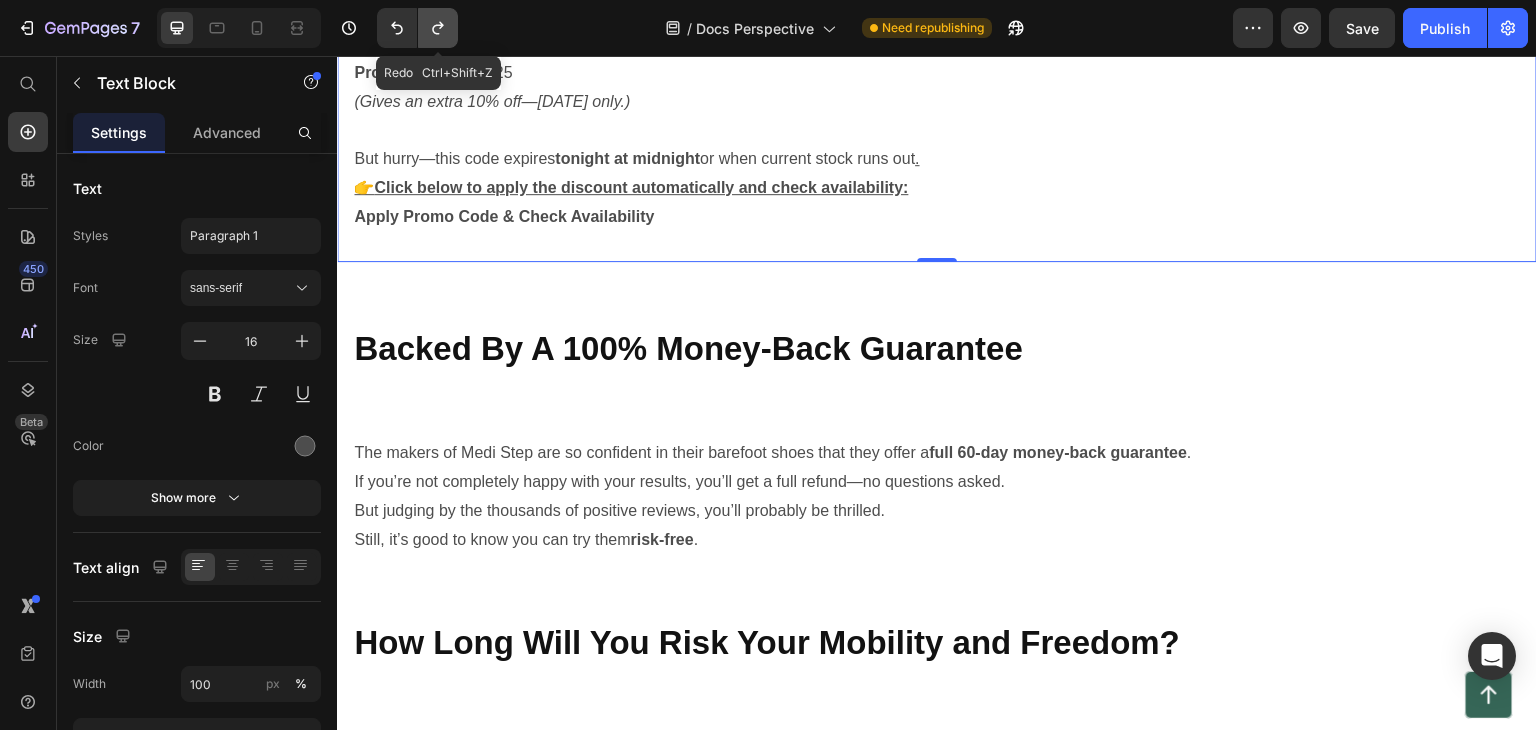click 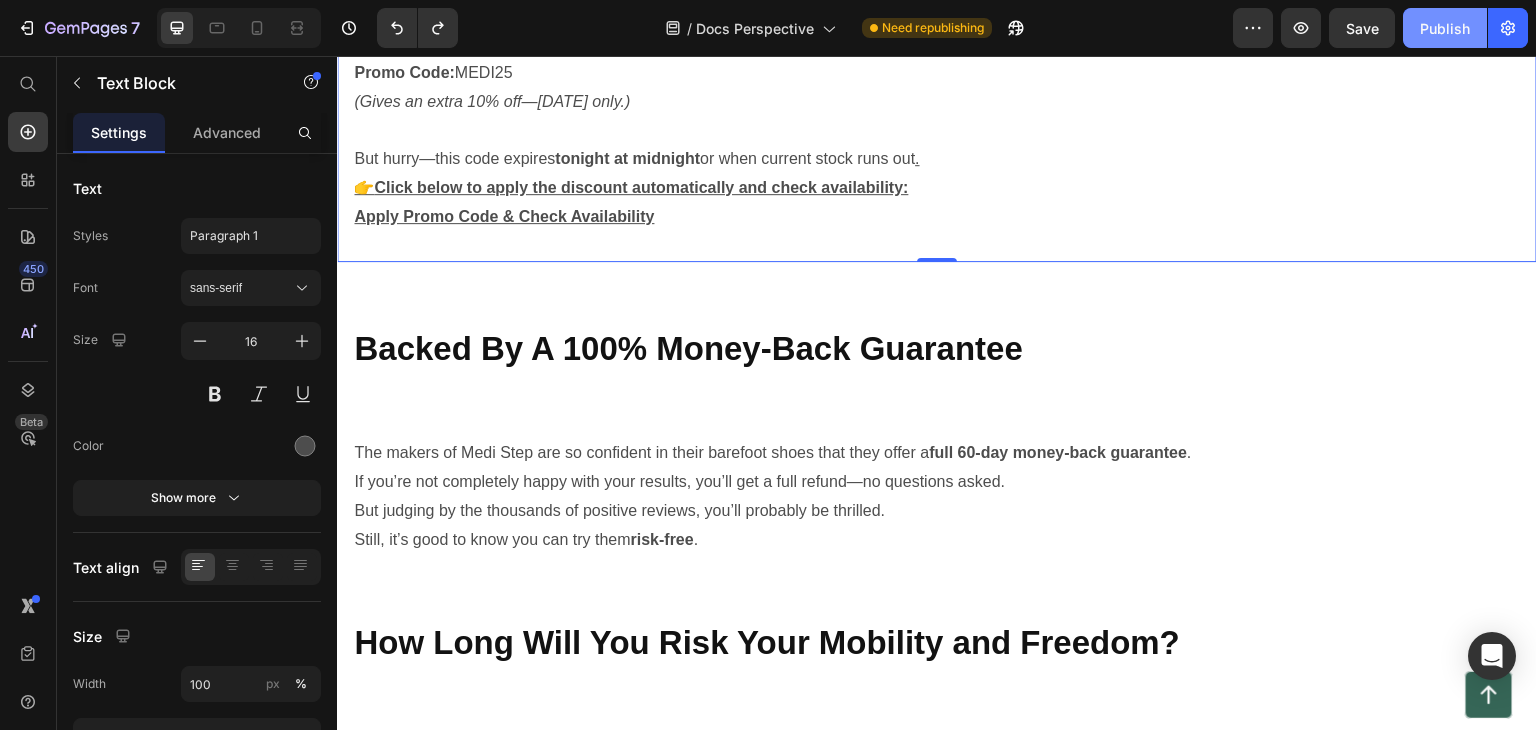 click on "Publish" 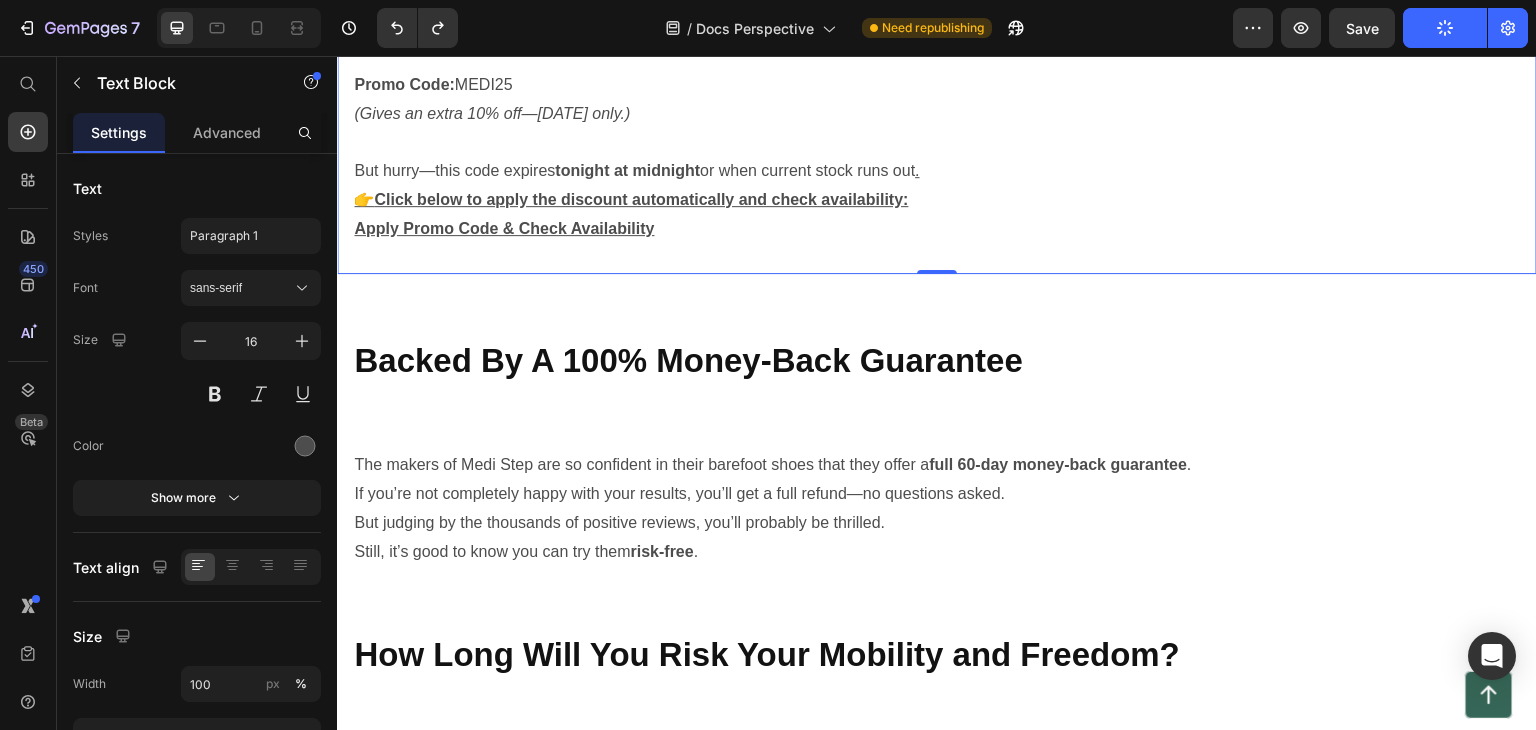 scroll, scrollTop: 7800, scrollLeft: 0, axis: vertical 